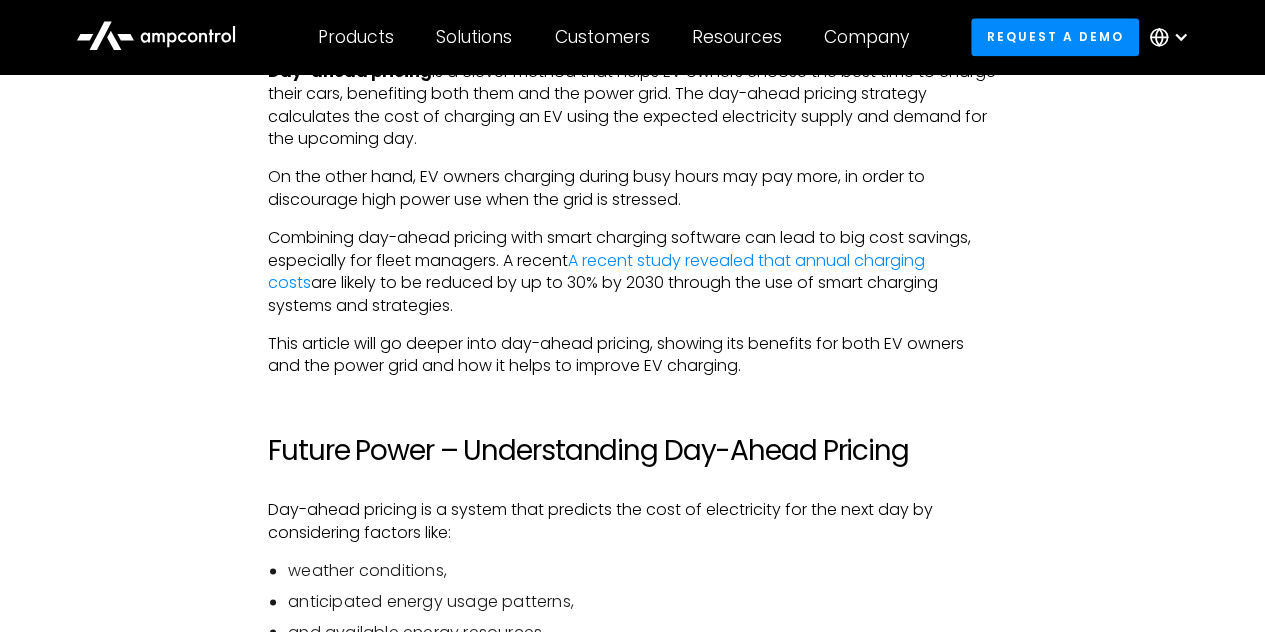 scroll, scrollTop: 1283, scrollLeft: 0, axis: vertical 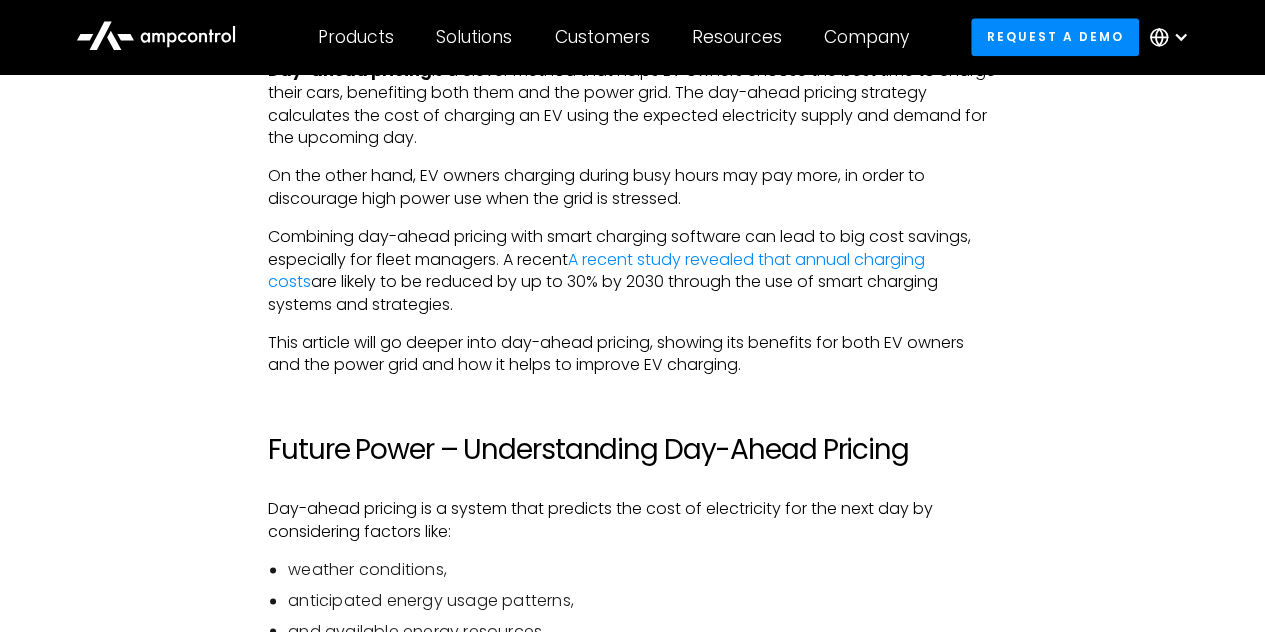 click on "A recent study revealed that annual charging costs Future Power – Understanding Day-Ahead Pricing" at bounding box center [632, 271] 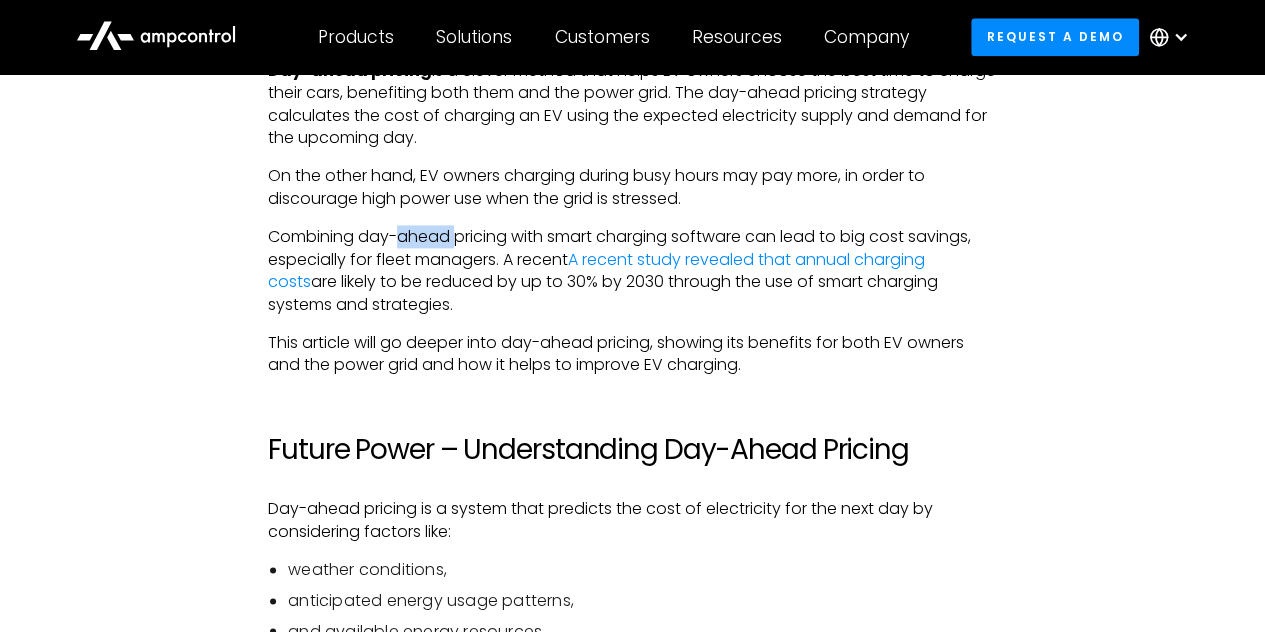 click on "A recent study revealed that annual charging costs Future Power – Understanding Day-Ahead Pricing" at bounding box center (632, 271) 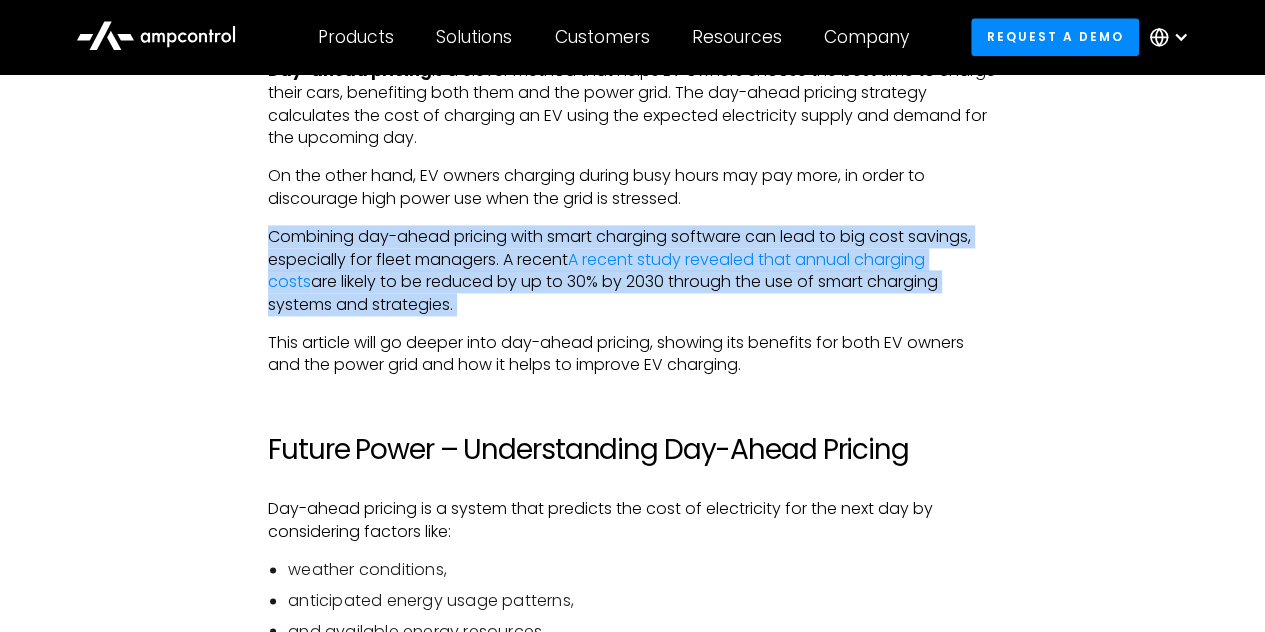 click on "A recent study revealed that annual charging costs Future Power – Understanding Day-Ahead Pricing" at bounding box center [632, 271] 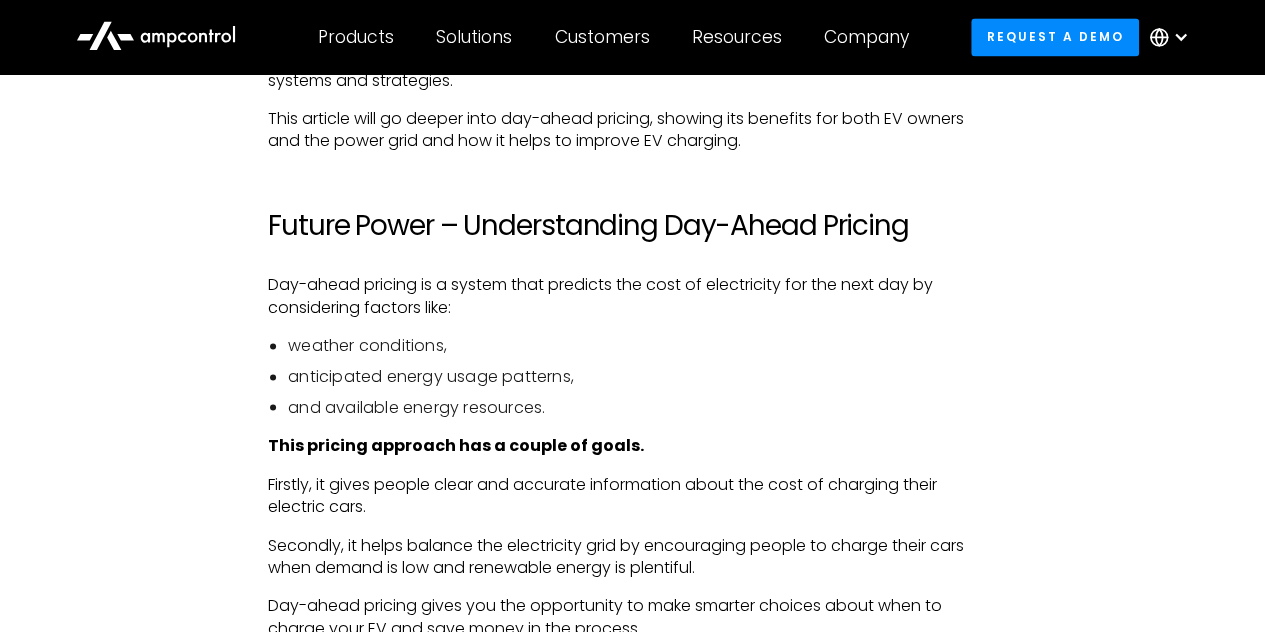 scroll, scrollTop: 1508, scrollLeft: 0, axis: vertical 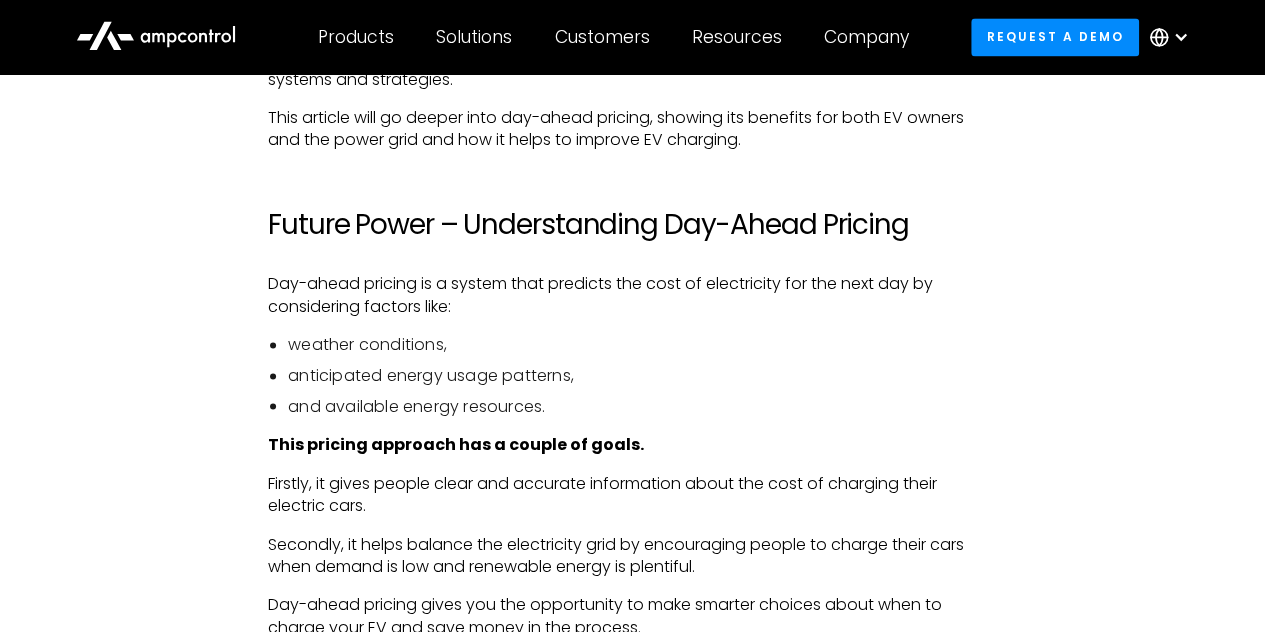 click on "Future Power – Understanding Day-Ahead Pricing" at bounding box center (632, 225) 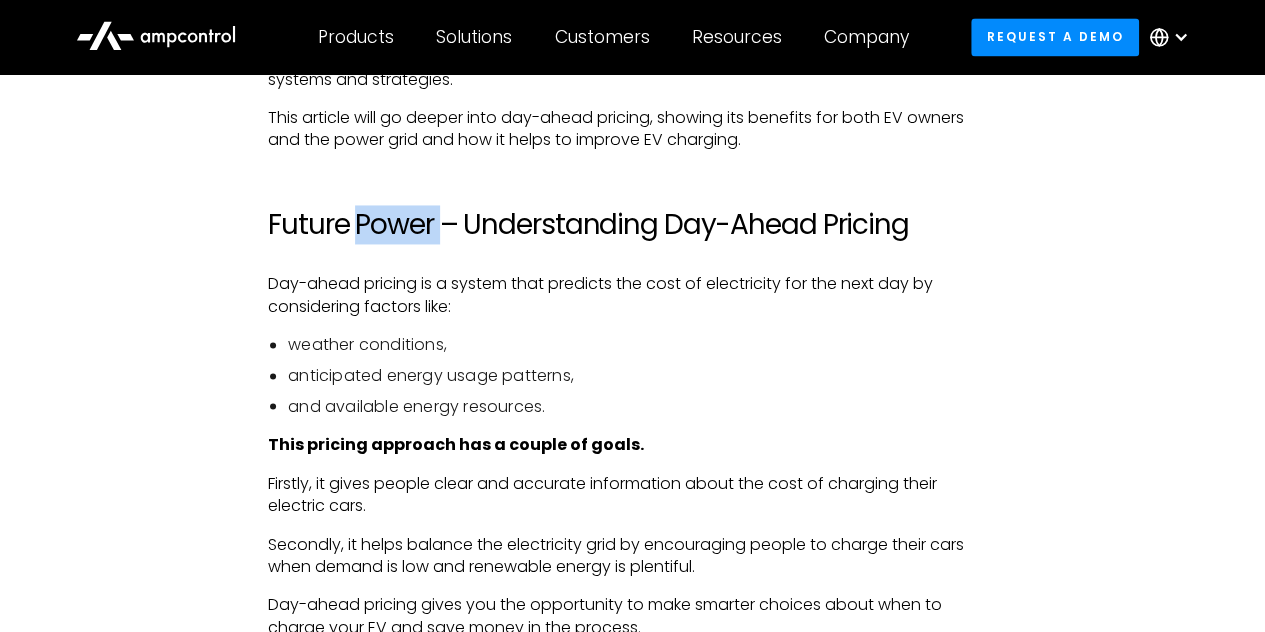 click on "Future Power – Understanding Day-Ahead Pricing" at bounding box center [632, 225] 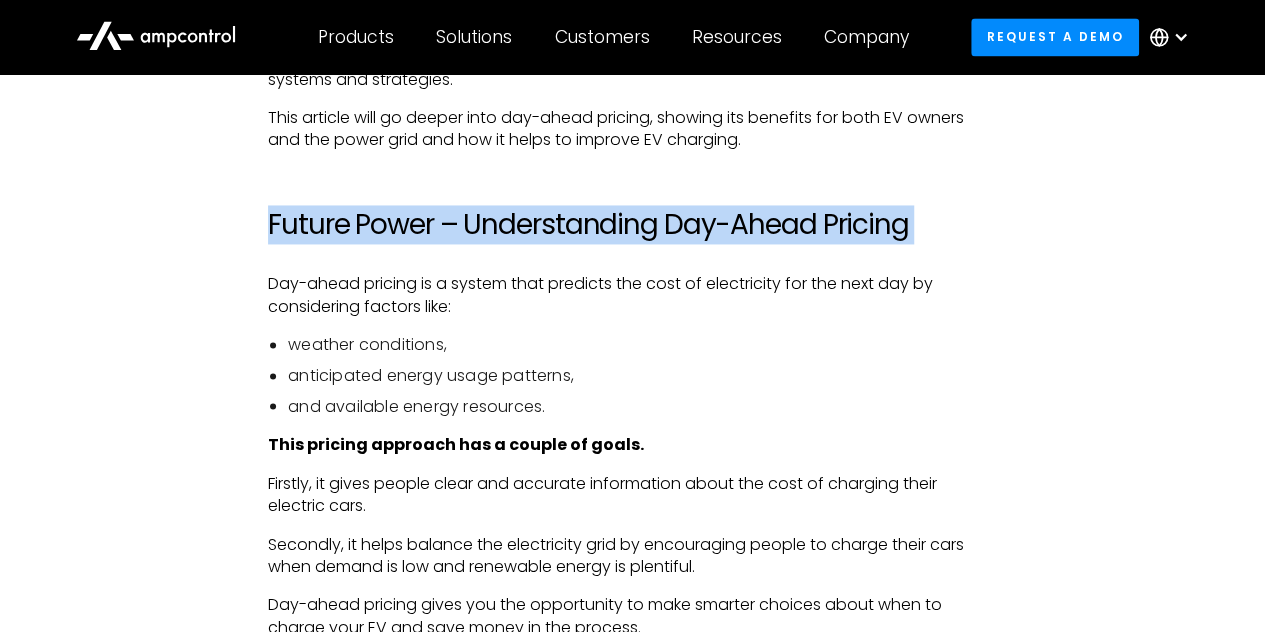 drag, startPoint x: 383, startPoint y: 223, endPoint x: 496, endPoint y: 219, distance: 113.07078 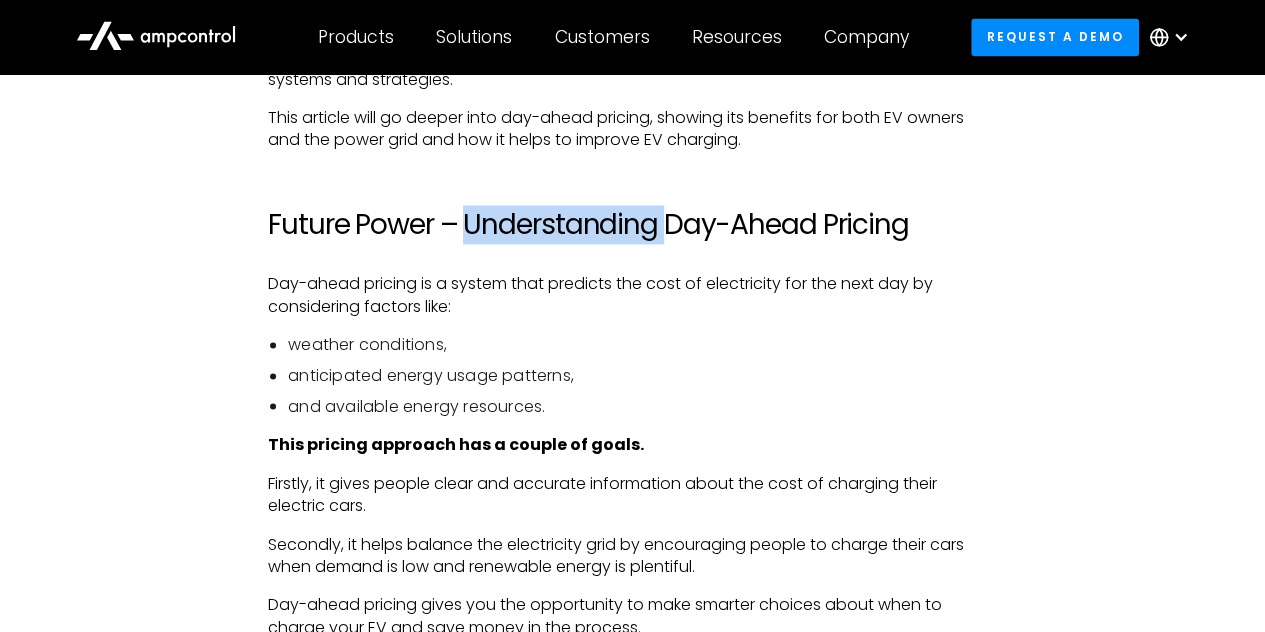 click on "Future Power – Understanding Day-Ahead Pricing" at bounding box center (632, 225) 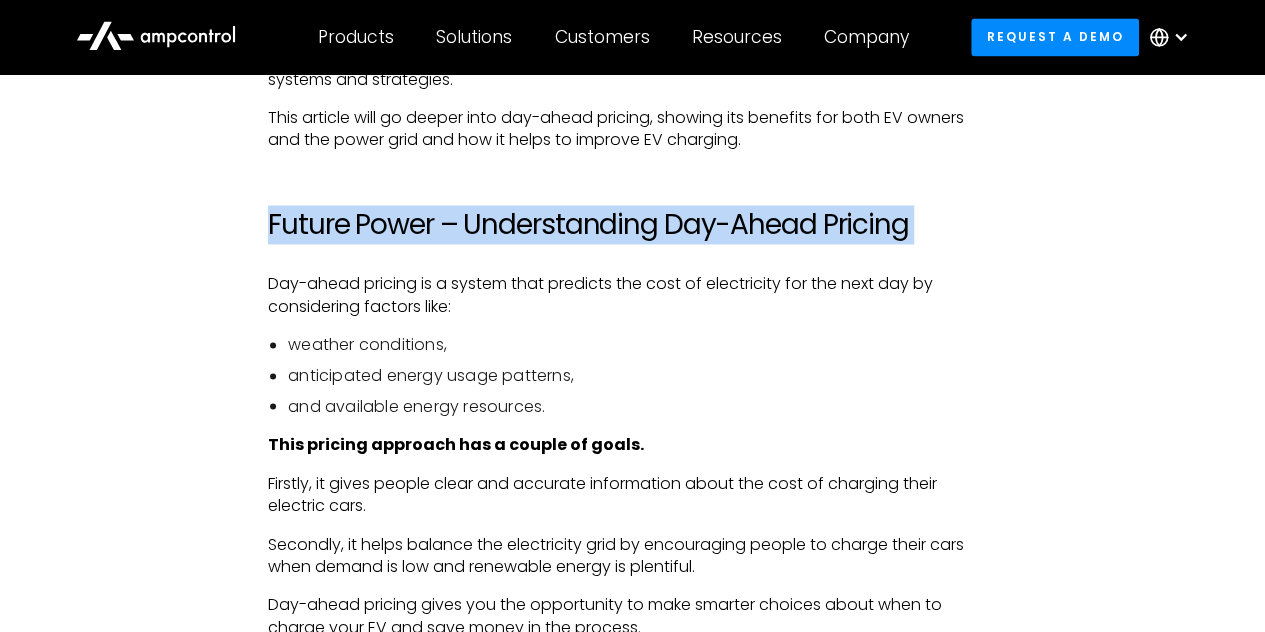 click on "Future Power – Understanding Day-Ahead Pricing" at bounding box center (632, 225) 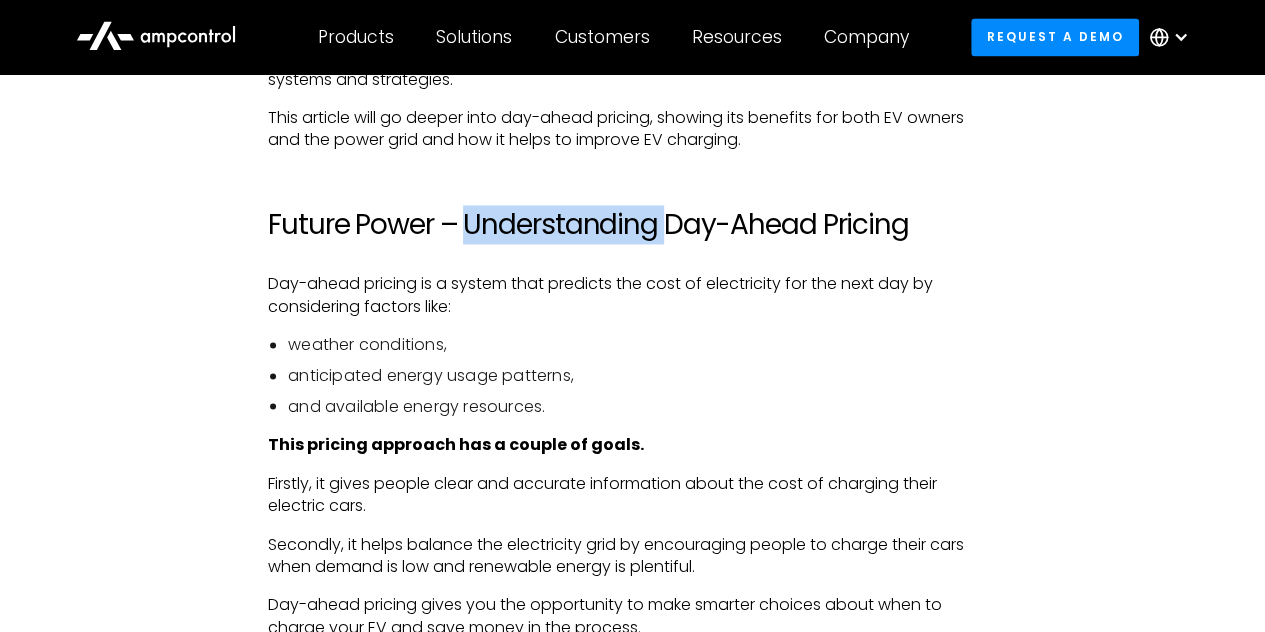 click on "Future Power – Understanding Day-Ahead Pricing" at bounding box center [632, 225] 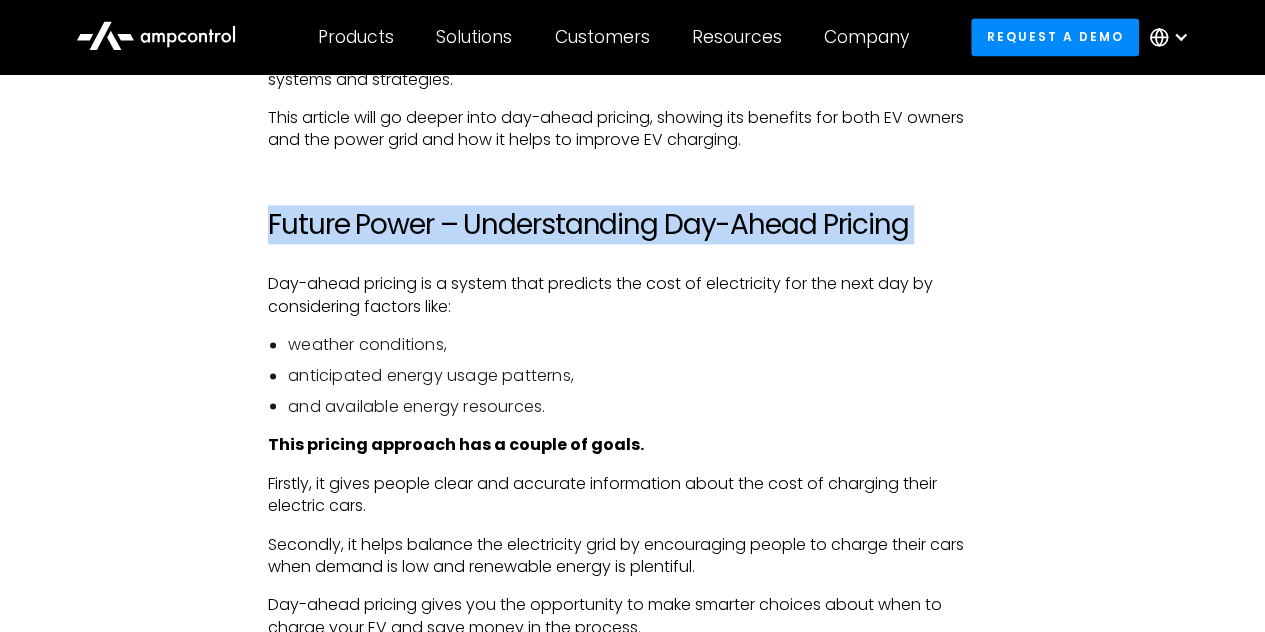 drag, startPoint x: 546, startPoint y: 226, endPoint x: 454, endPoint y: 237, distance: 92.65527 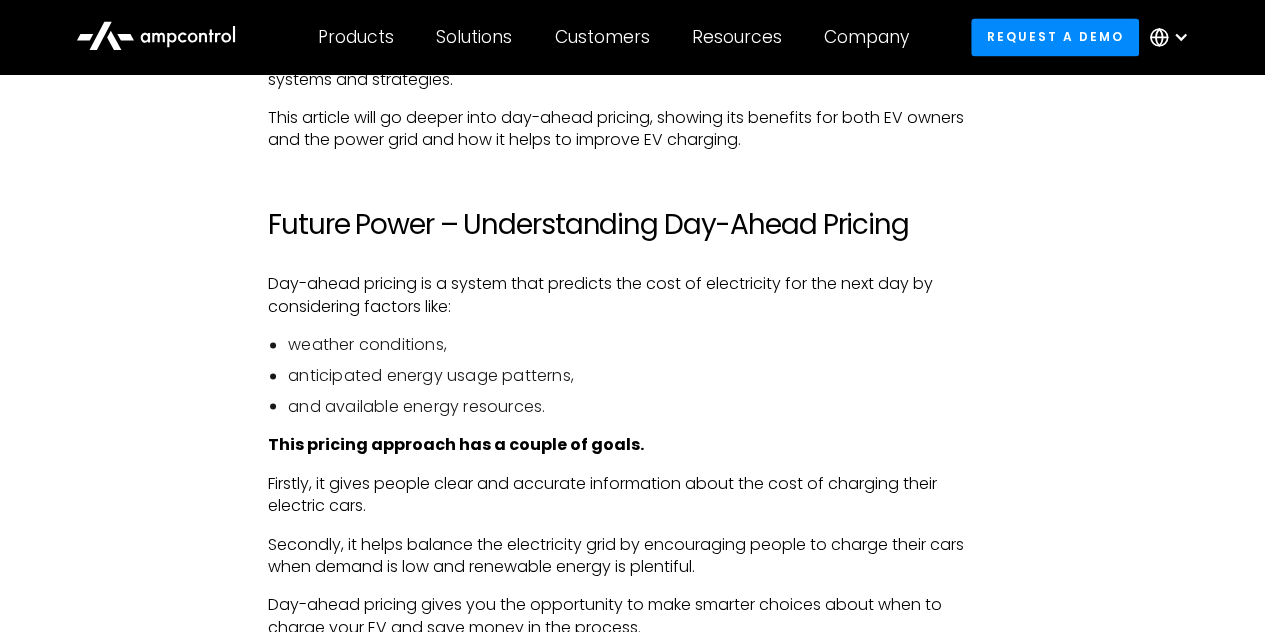 scroll, scrollTop: 1583, scrollLeft: 0, axis: vertical 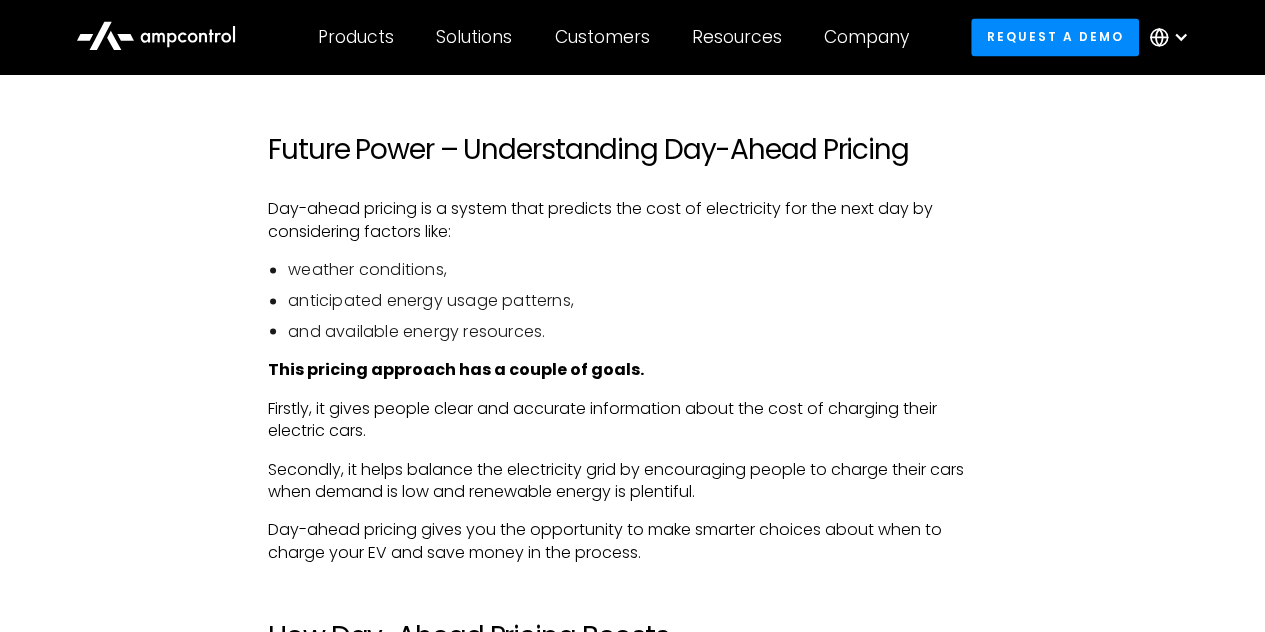 click on "Day-ahead pricing is a system that predicts the cost of electricity for the next day by considering factors like:" at bounding box center (632, 220) 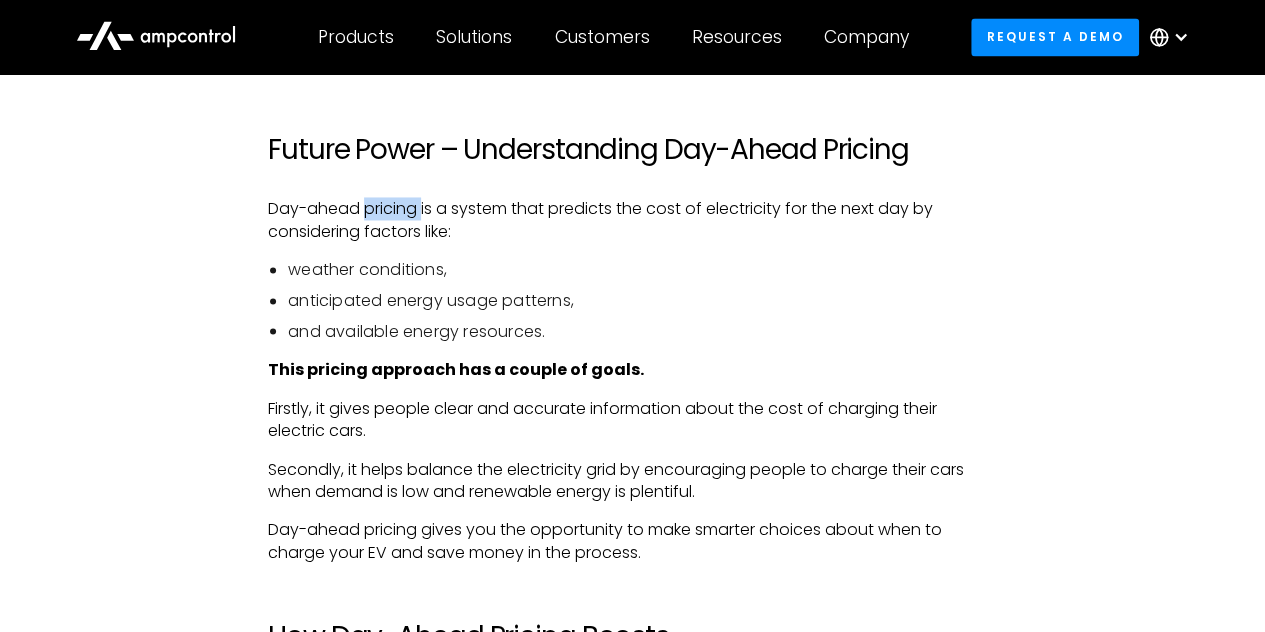 click on "Day-ahead pricing is a system that predicts the cost of electricity for the next day by considering factors like:" at bounding box center (632, 220) 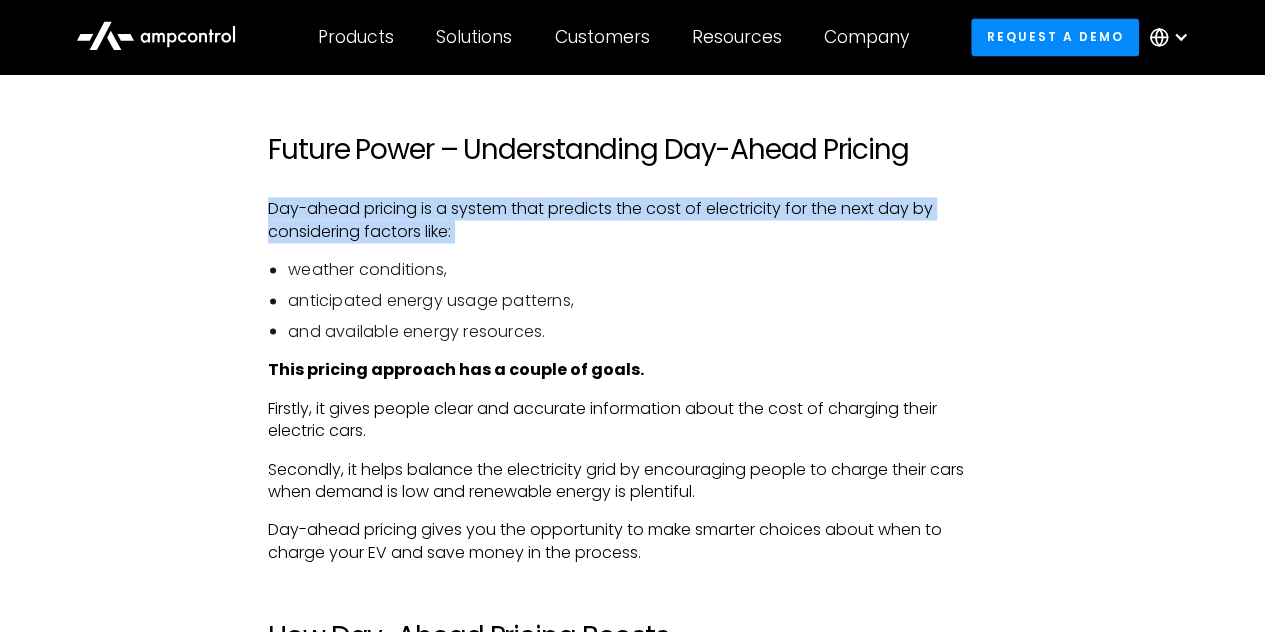 click on "Day-ahead pricing is a system that predicts the cost of electricity for the next day by considering factors like:" at bounding box center [632, 220] 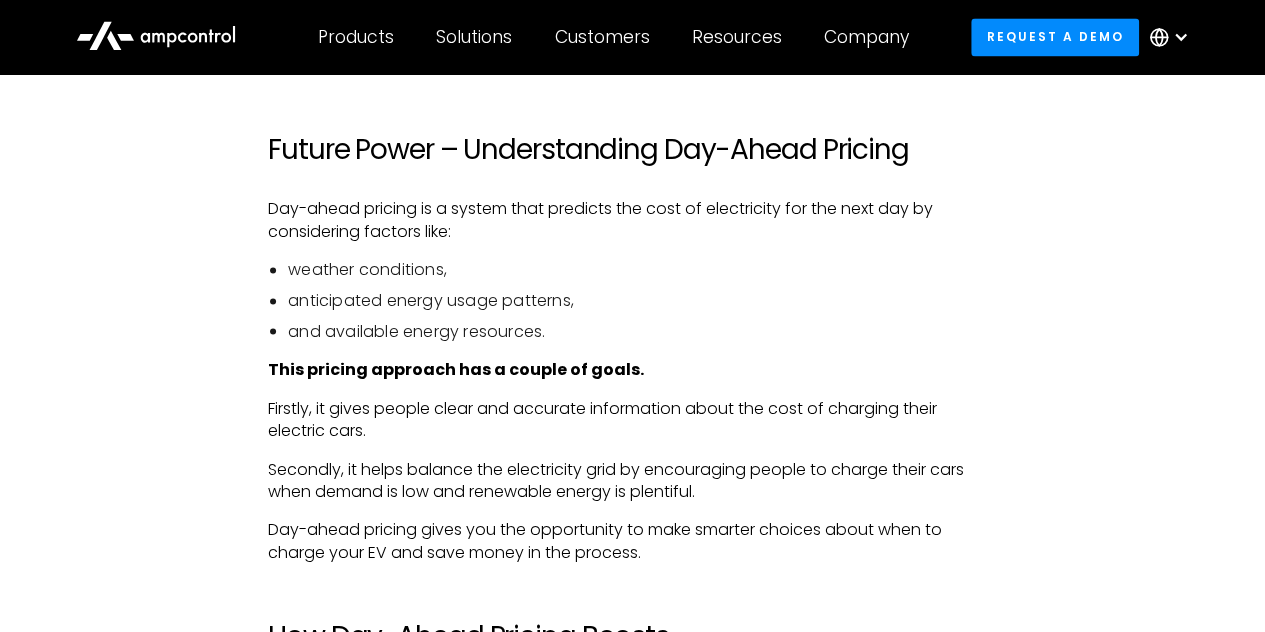 click on "and available energy resources." at bounding box center (642, 331) 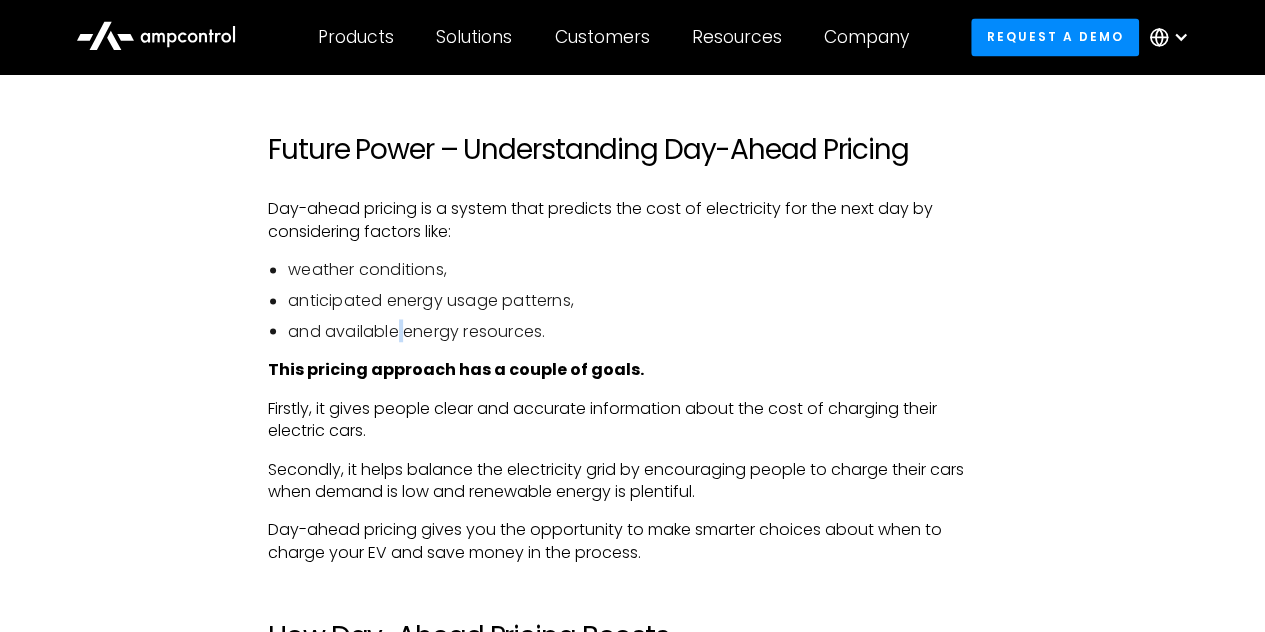 click on "and available energy resources." at bounding box center [642, 331] 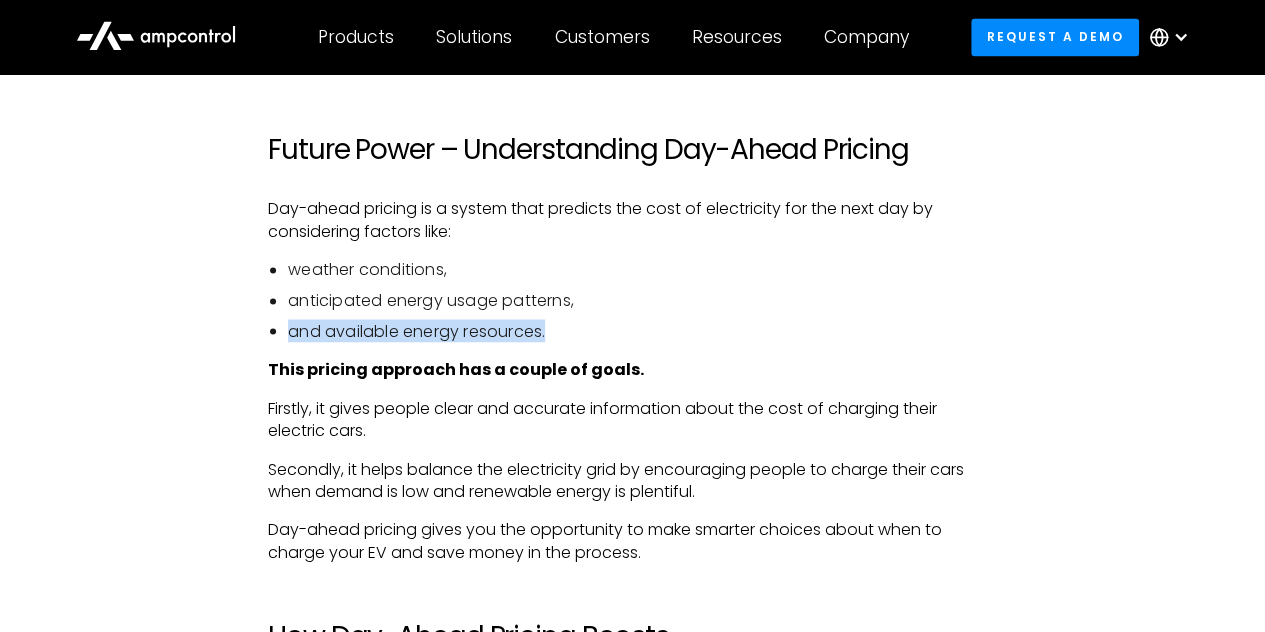 click on "and available energy resources." at bounding box center [642, 331] 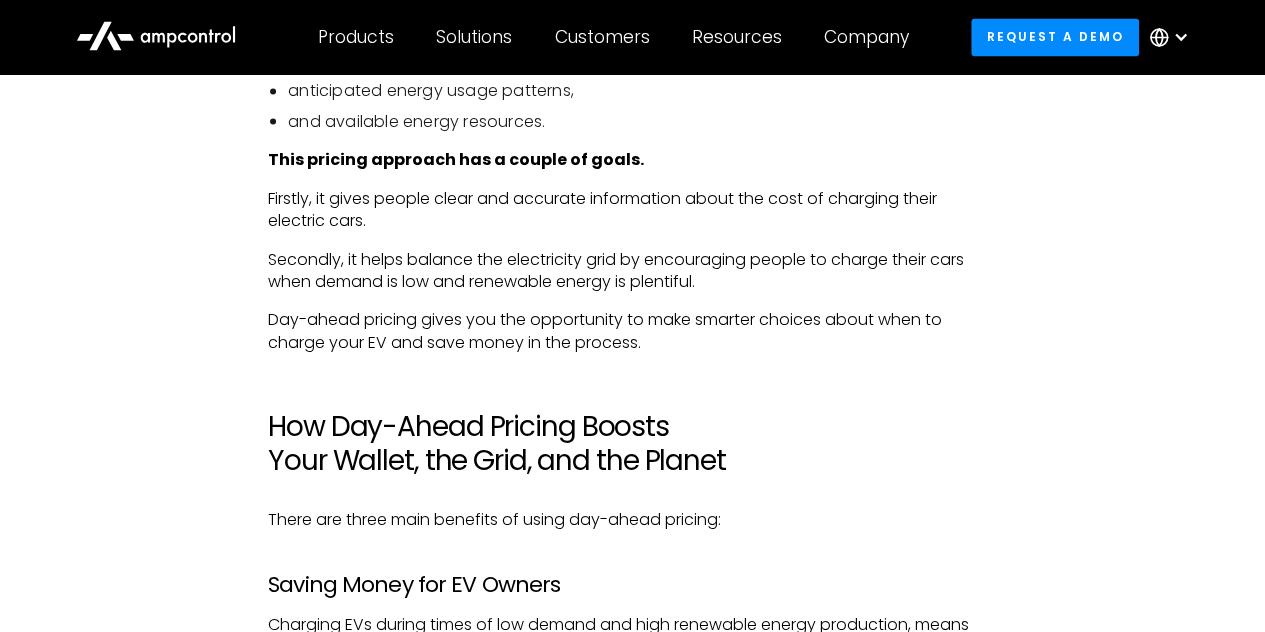 scroll, scrollTop: 1797, scrollLeft: 0, axis: vertical 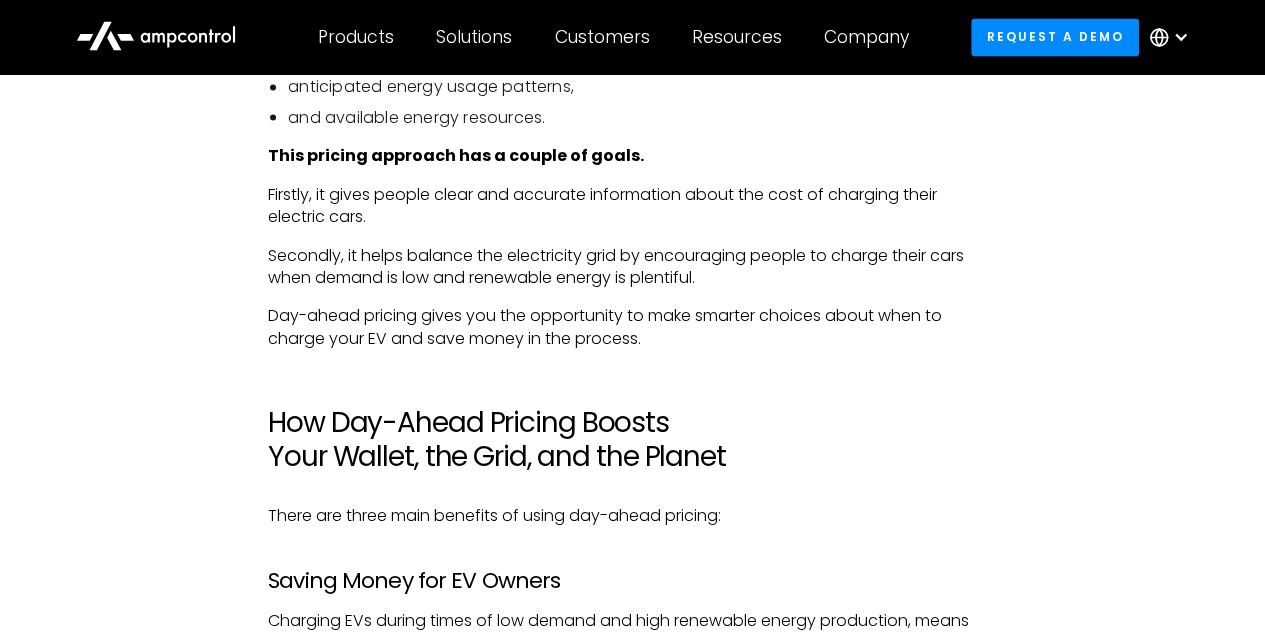 click on "Firstly, it gives people clear and accurate information about the cost of charging their electric cars." at bounding box center (632, 205) 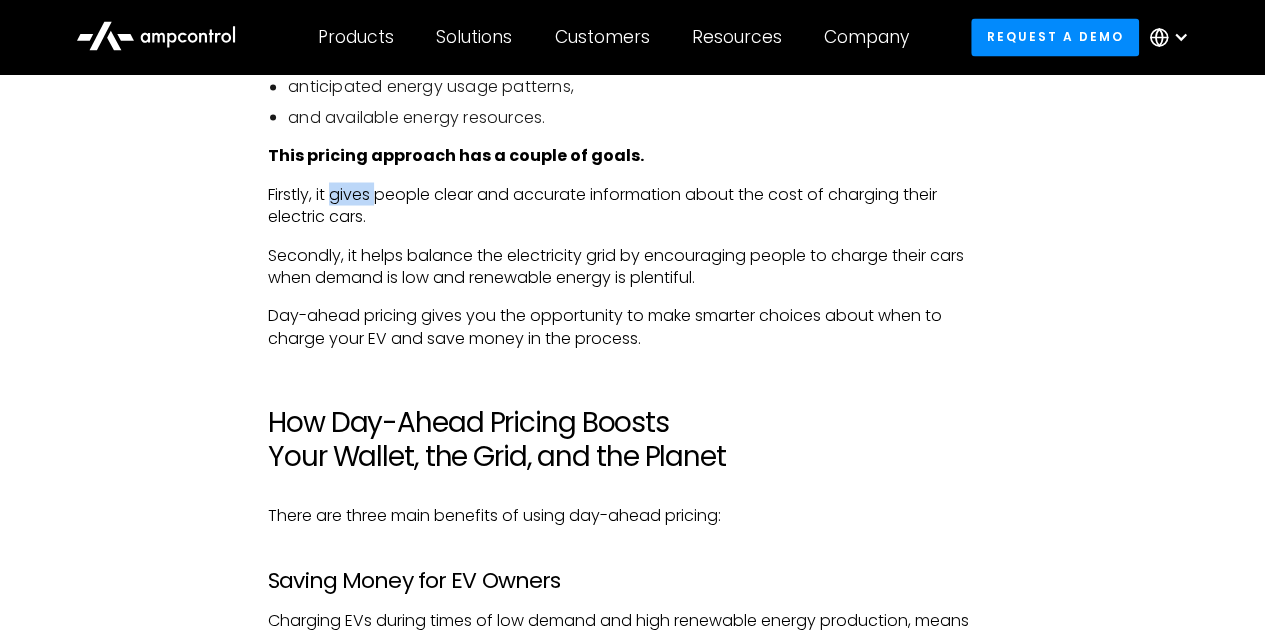 click on "Firstly, it gives people clear and accurate information about the cost of charging their electric cars." at bounding box center [632, 205] 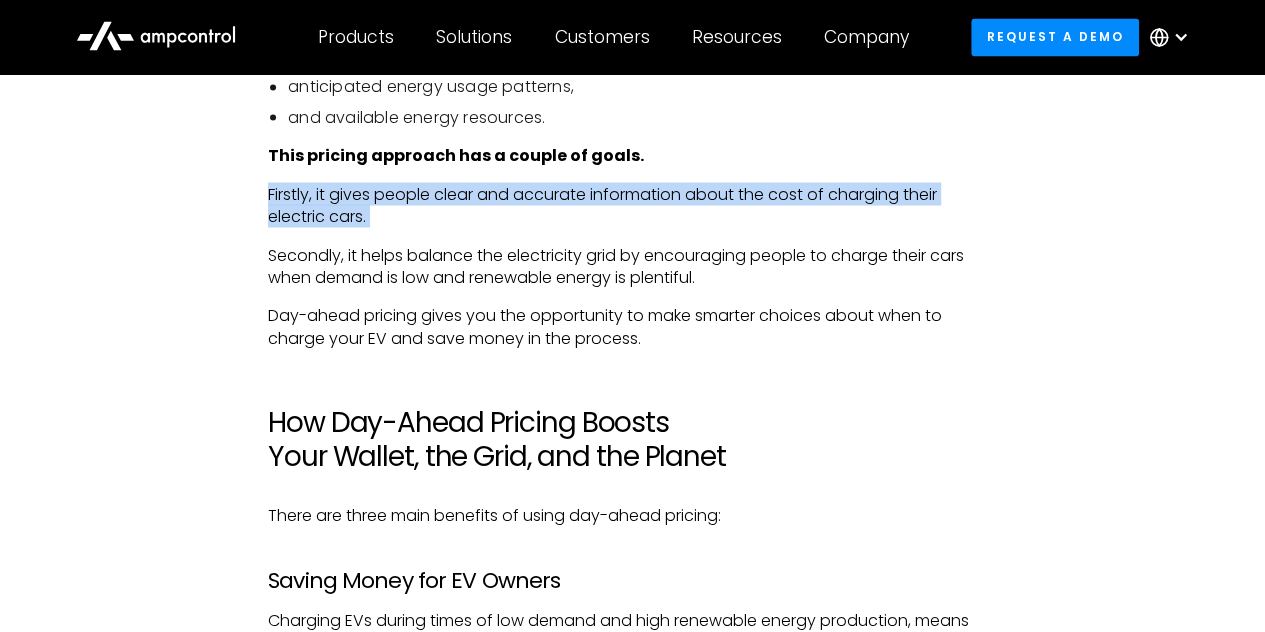 drag, startPoint x: 361, startPoint y: 183, endPoint x: 372, endPoint y: 191, distance: 13.601471 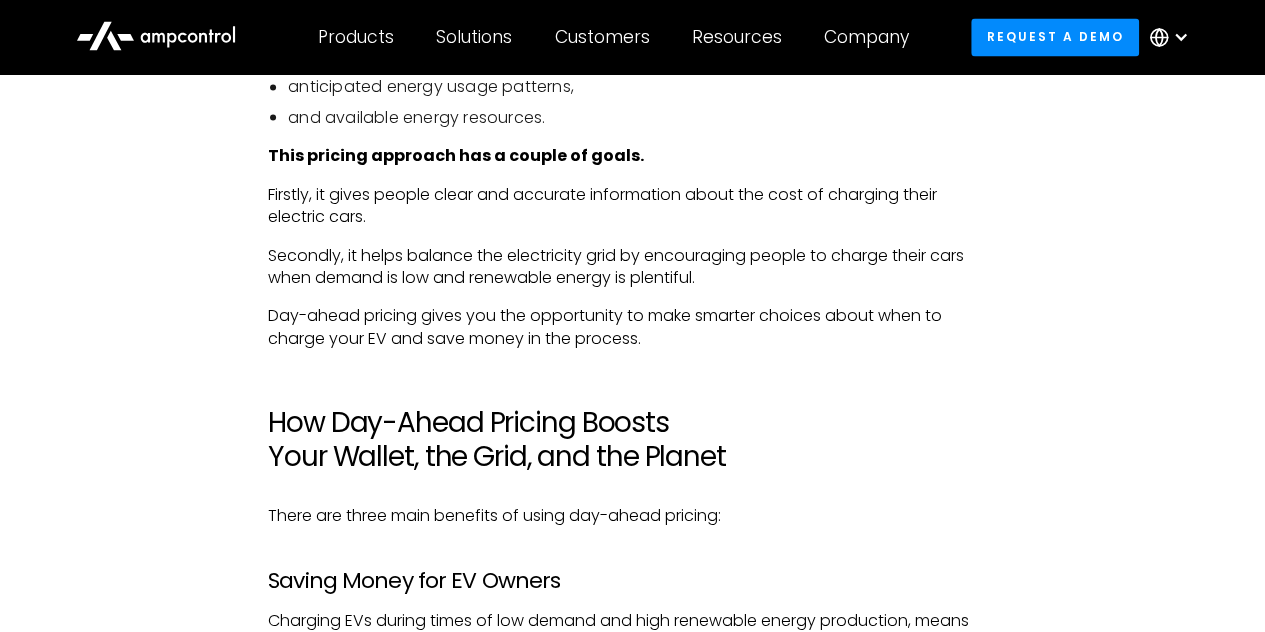 click on "Secondly, it helps balance the electricity grid by encouraging people to charge their cars when demand is low and renewable energy is plentiful." at bounding box center (632, 266) 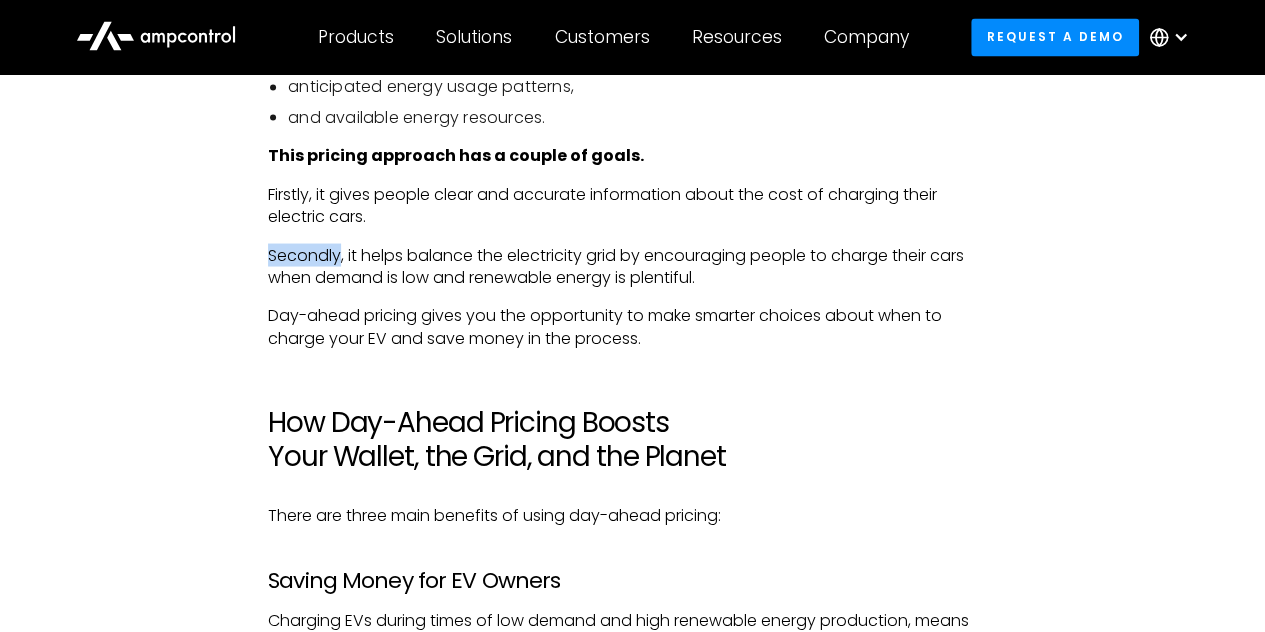 click on "Secondly, it helps balance the electricity grid by encouraging people to charge their cars when demand is low and renewable energy is plentiful." at bounding box center (632, 266) 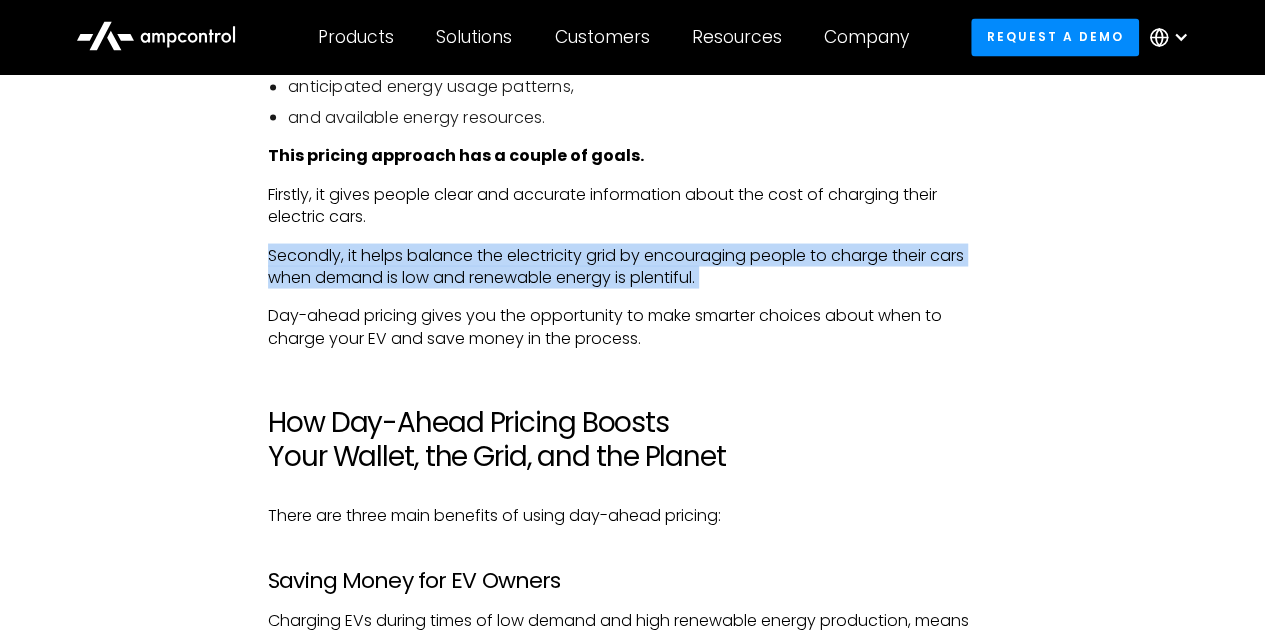 drag, startPoint x: 330, startPoint y: 258, endPoint x: 401, endPoint y: 261, distance: 71.063354 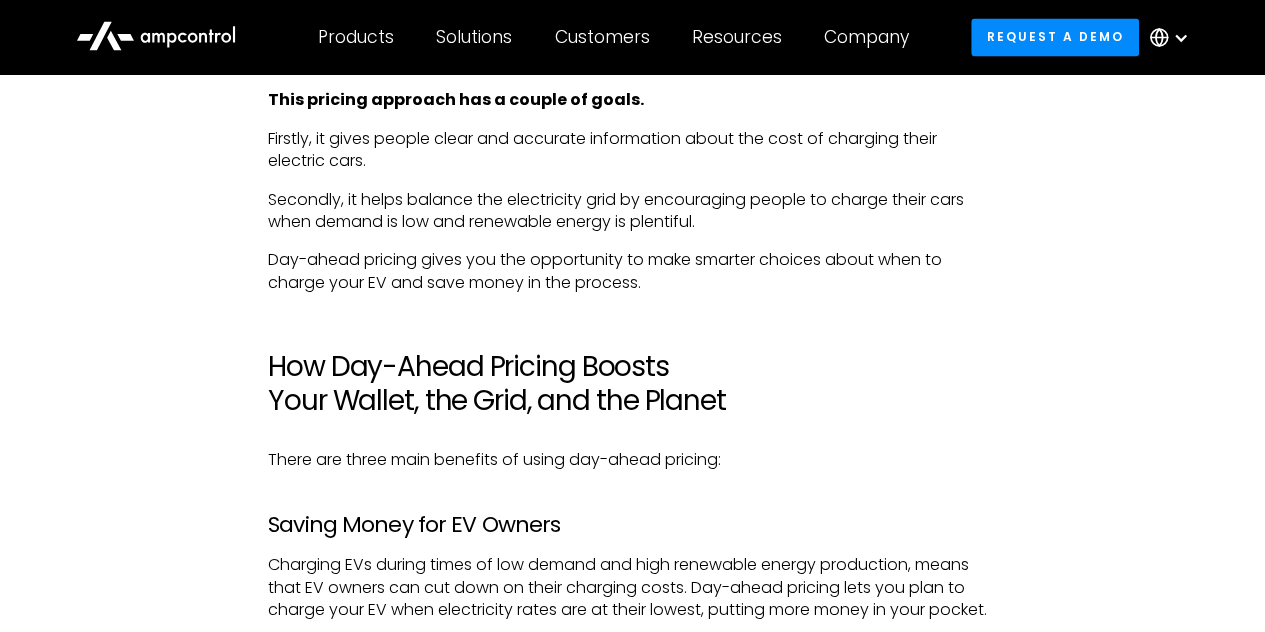 scroll, scrollTop: 1922, scrollLeft: 0, axis: vertical 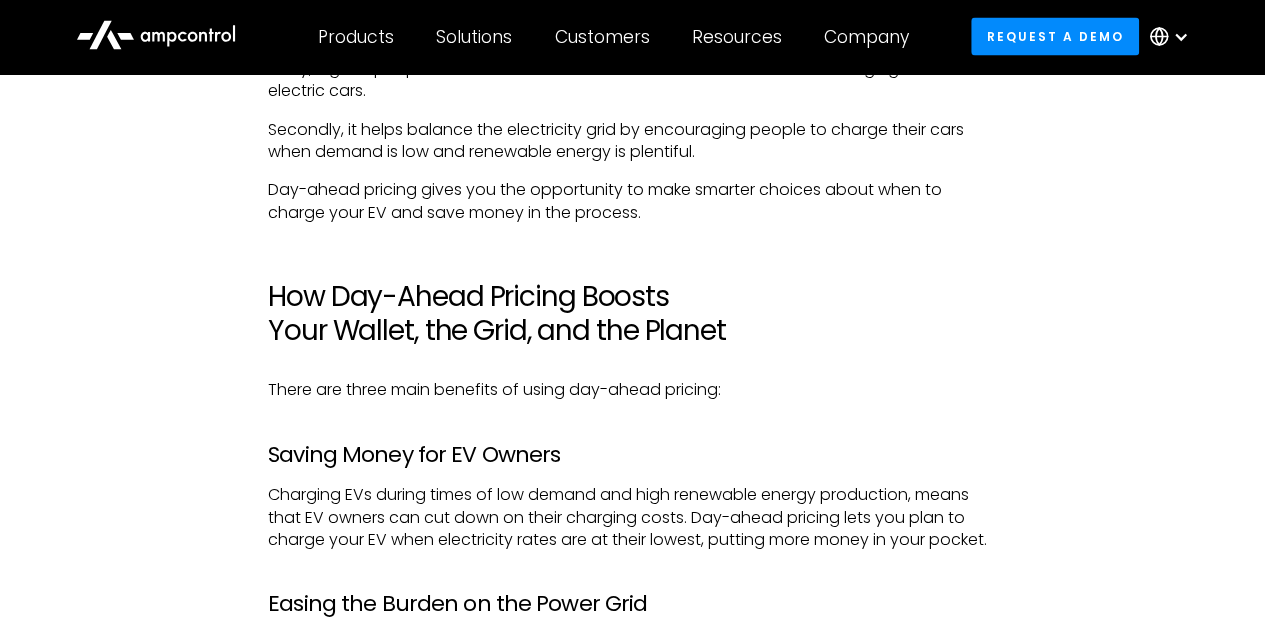 click on "Day-ahead pricing gives you the opportunity to make smarter choices about when to charge your EV and save money in the process." at bounding box center [632, 201] 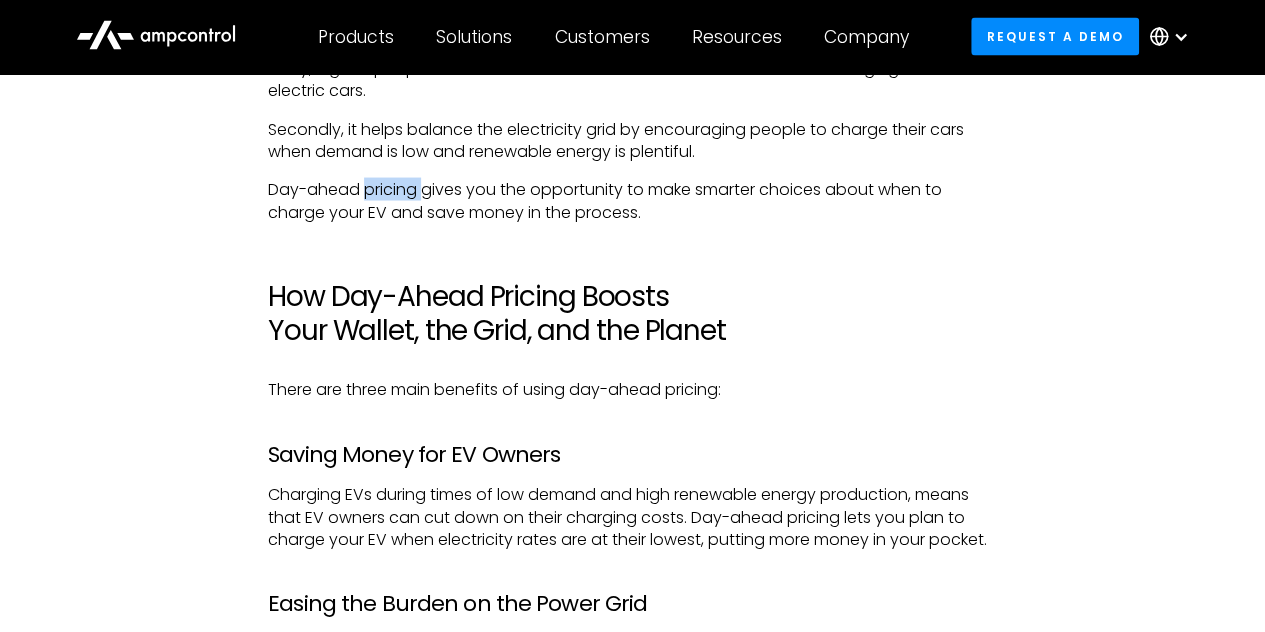 click on "Day-ahead pricing gives you the opportunity to make smarter choices about when to charge your EV and save money in the process." at bounding box center [632, 201] 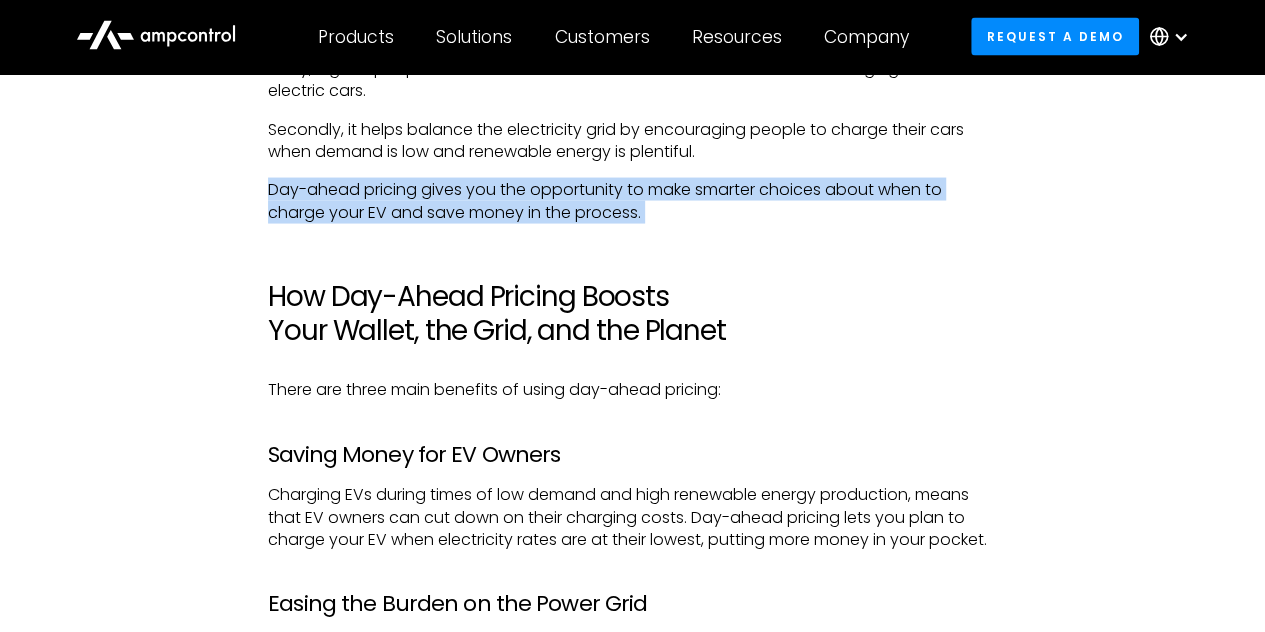 drag, startPoint x: 368, startPoint y: 182, endPoint x: 415, endPoint y: 189, distance: 47.518417 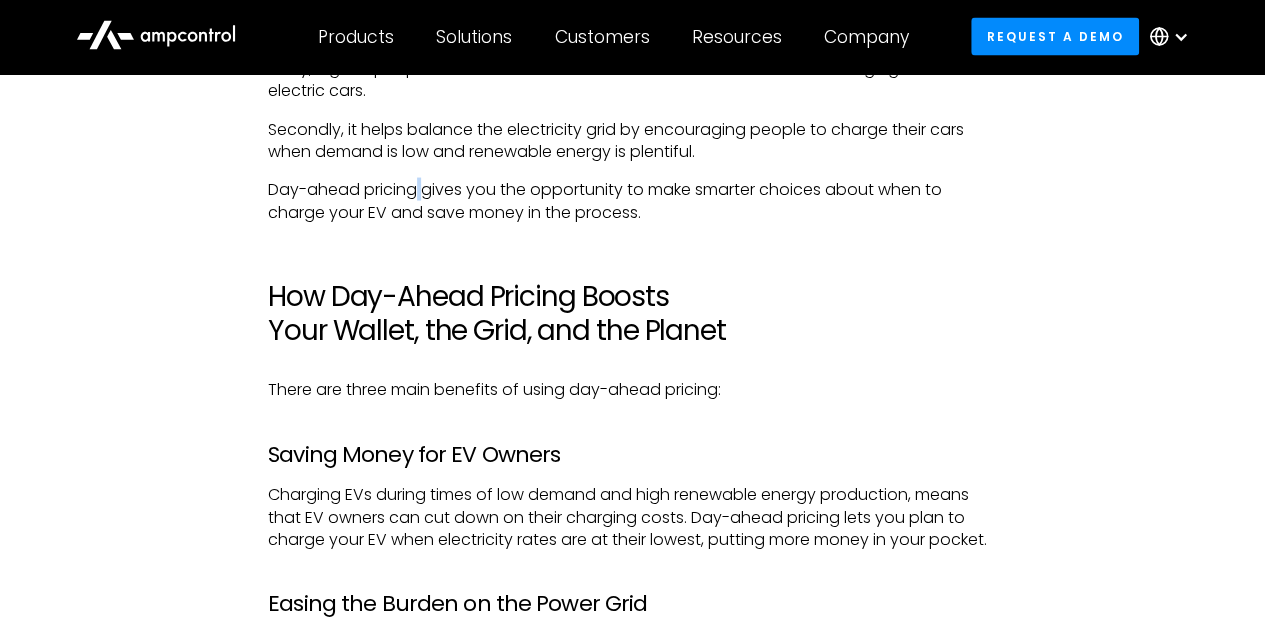 click on "Day-ahead pricing gives you the opportunity to make smarter choices about when to charge your EV and save money in the process." at bounding box center [632, 201] 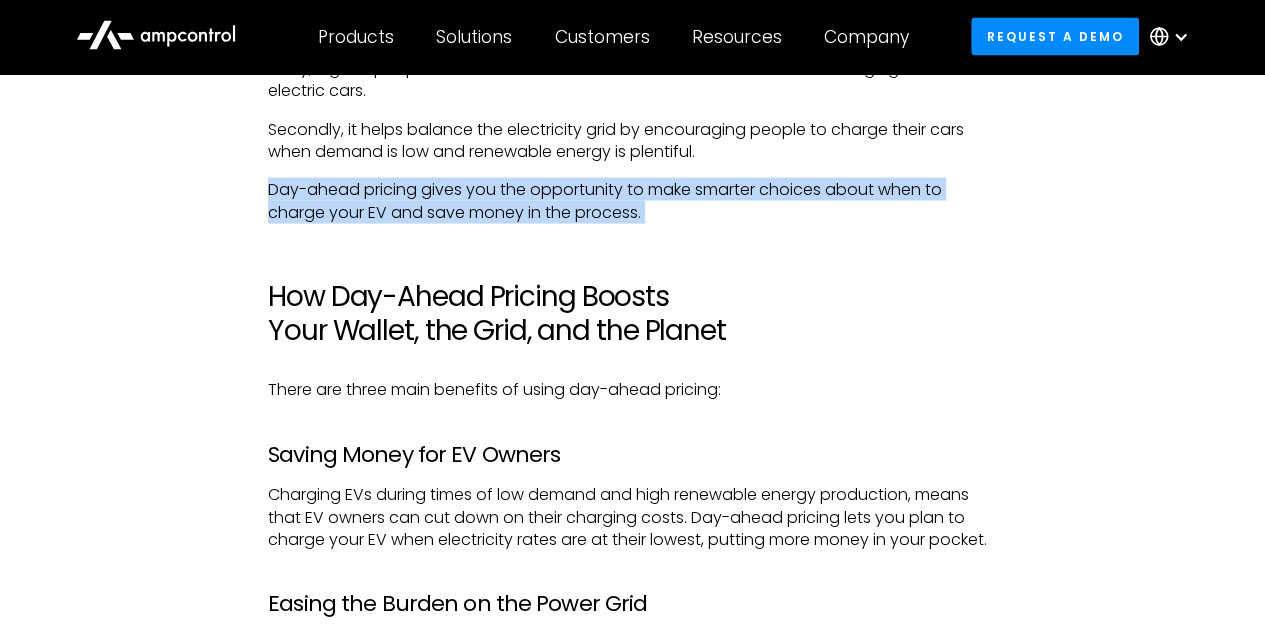 drag, startPoint x: 415, startPoint y: 189, endPoint x: 444, endPoint y: 202, distance: 31.780497 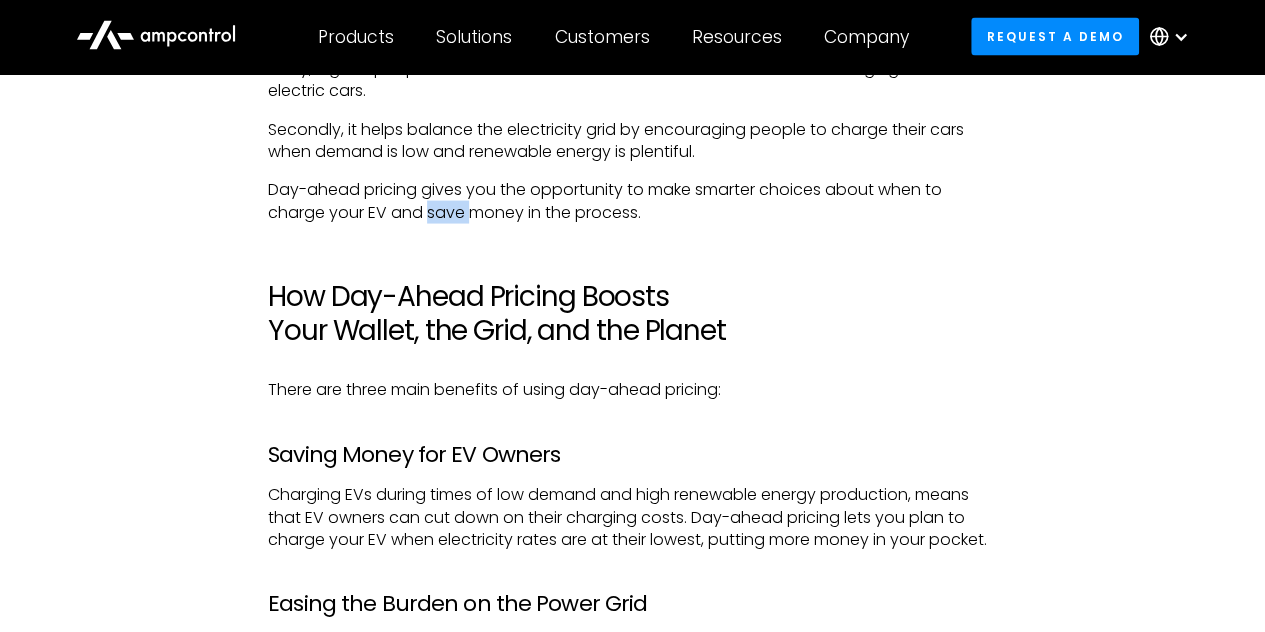 click on "Day-ahead pricing gives you the opportunity to make smarter choices about when to charge your EV and save money in the process." at bounding box center (632, 201) 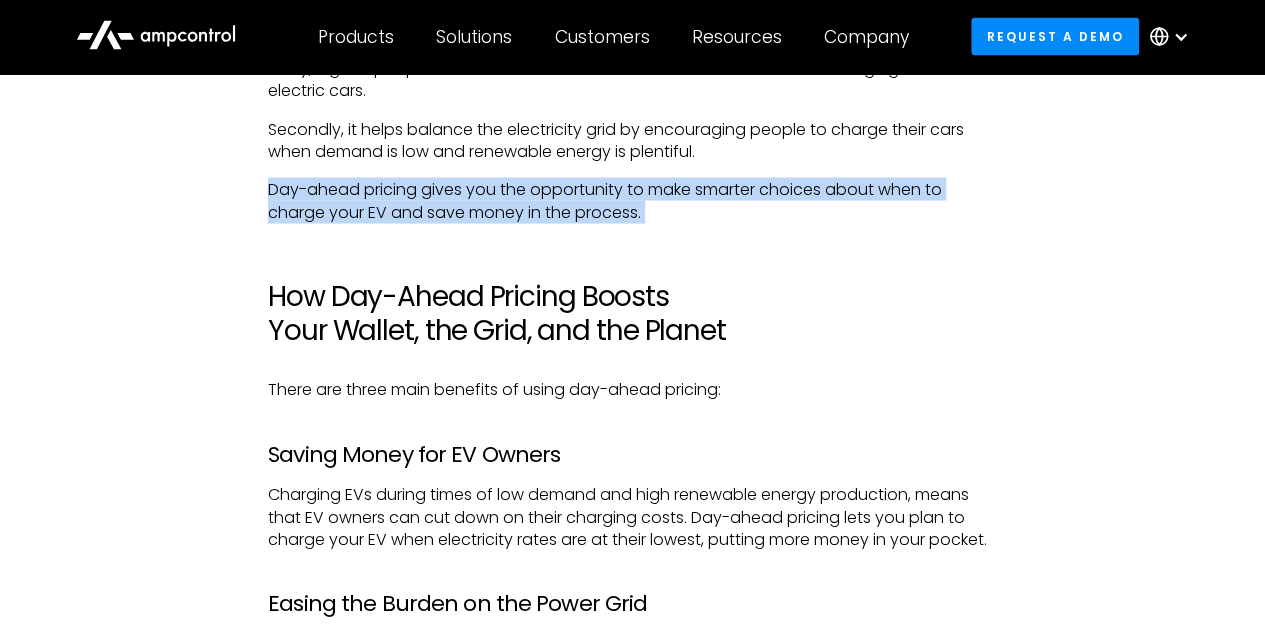 click on "Day-ahead pricing gives you the opportunity to make smarter choices about when to charge your EV and save money in the process." at bounding box center (632, 201) 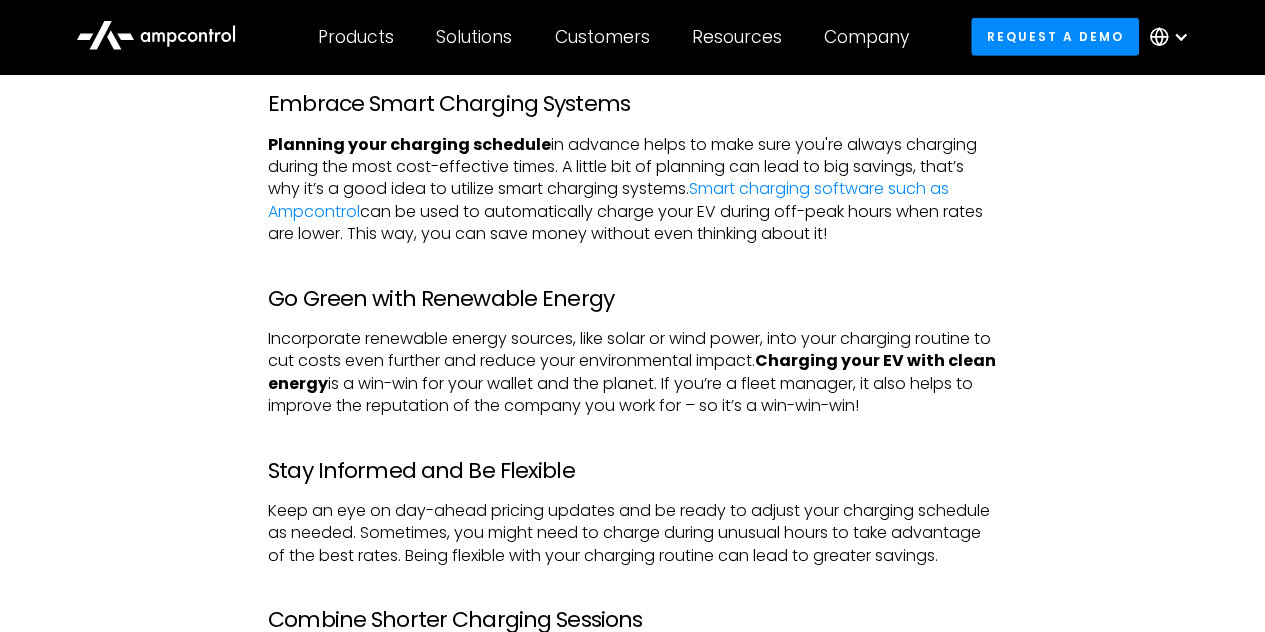 scroll, scrollTop: 3062, scrollLeft: 0, axis: vertical 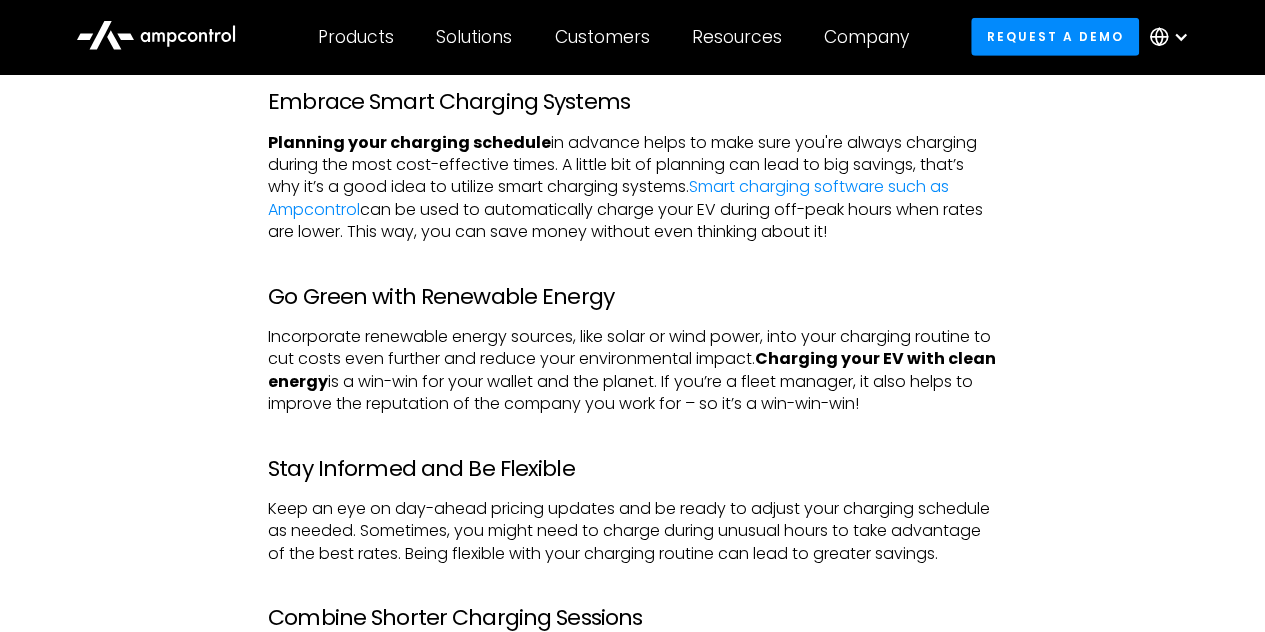 click on "Go Green with Renewable Energy" at bounding box center (632, 297) 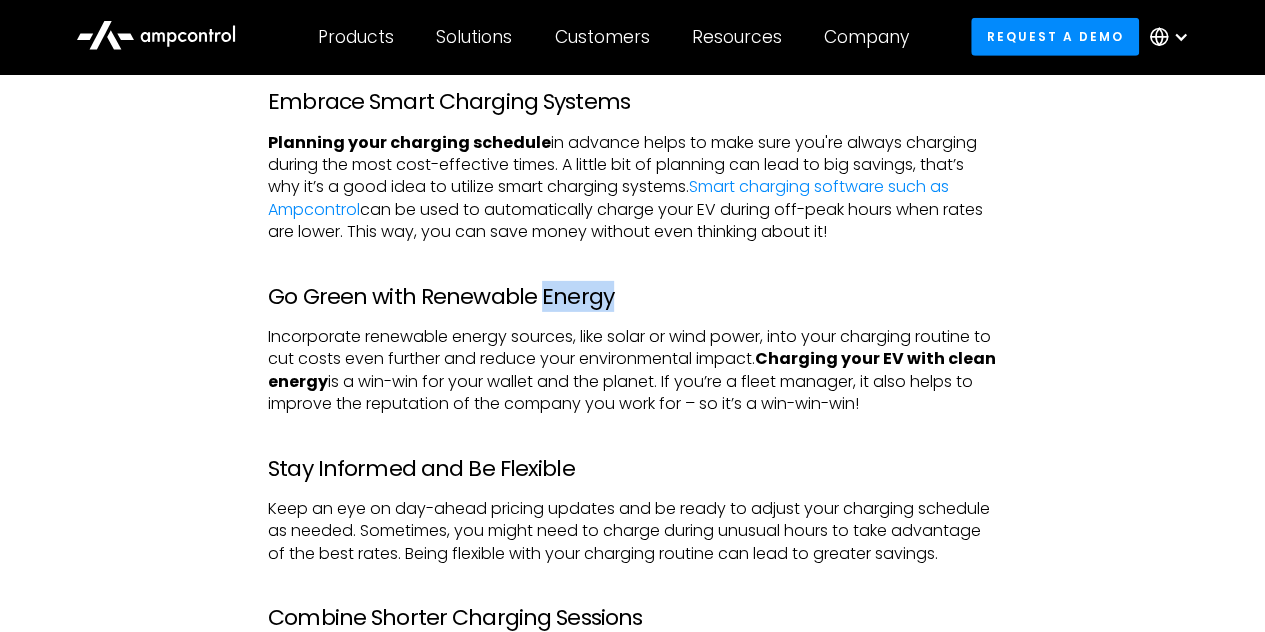 click on "Go Green with Renewable Energy" at bounding box center (632, 297) 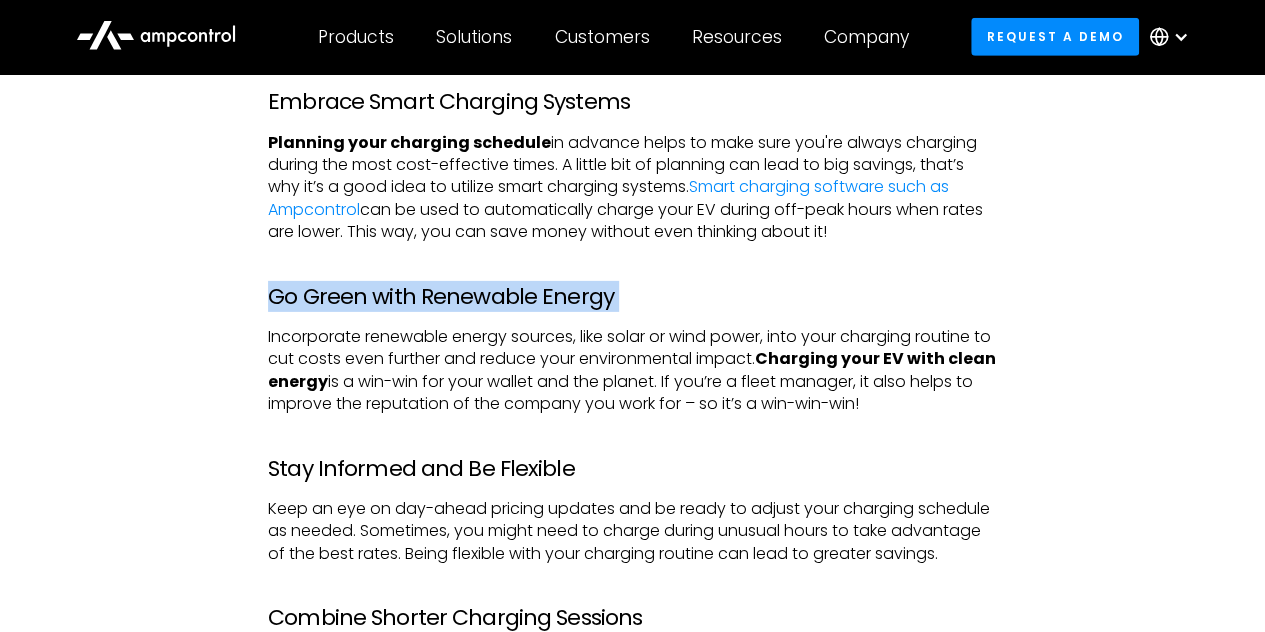 click on "Go Green with Renewable Energy" at bounding box center (632, 297) 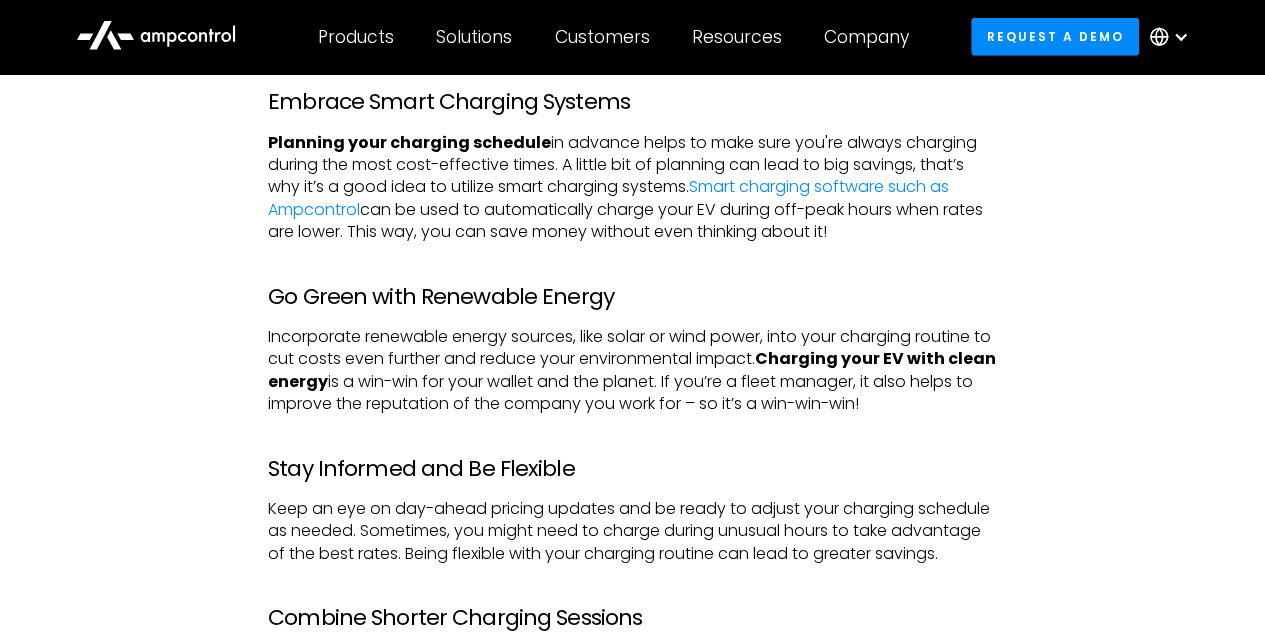 click on "Incorporate renewable energy sources, like solar or wind power, into your charging routine to cut costs even further and reduce your environmental impact.  Charging your EV with clean energy  is a win-win for your wallet and the planet. If you’re a fleet manager, it also helps to improve the reputation of the company you work for – so it’s a win-win-win!" at bounding box center [632, 371] 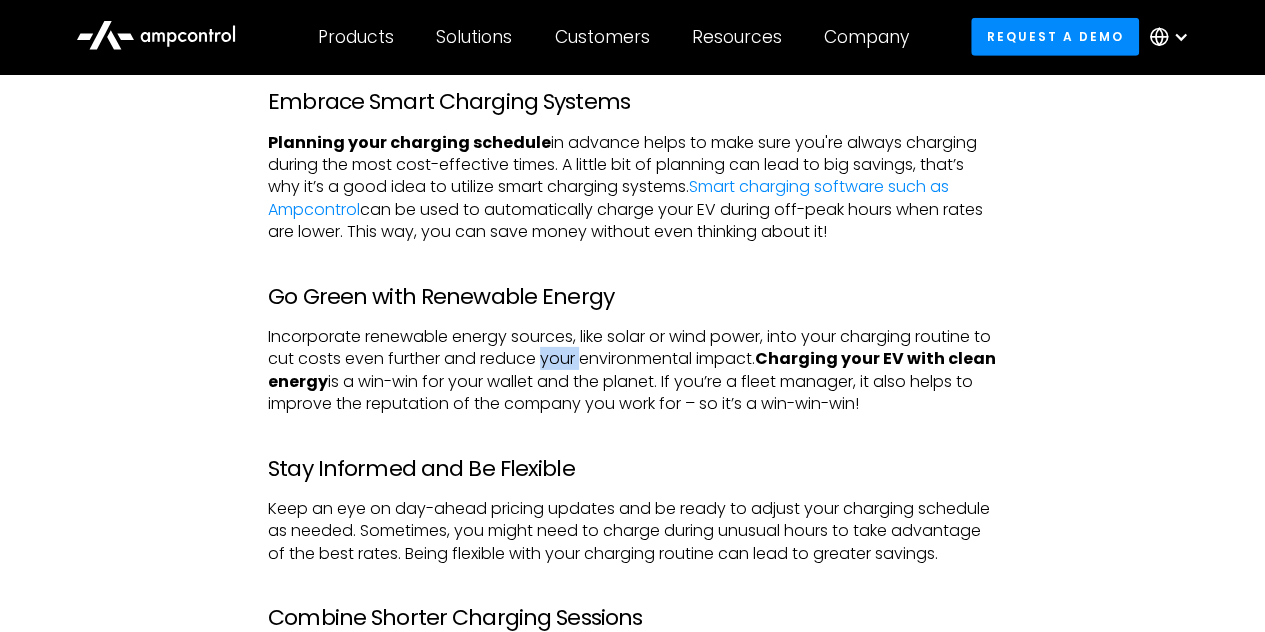 click on "Incorporate renewable energy sources, like solar or wind power, into your charging routine to cut costs even further and reduce your environmental impact.  Charging your EV with clean energy  is a win-win for your wallet and the planet. If you’re a fleet manager, it also helps to improve the reputation of the company you work for – so it’s a win-win-win!" at bounding box center [632, 371] 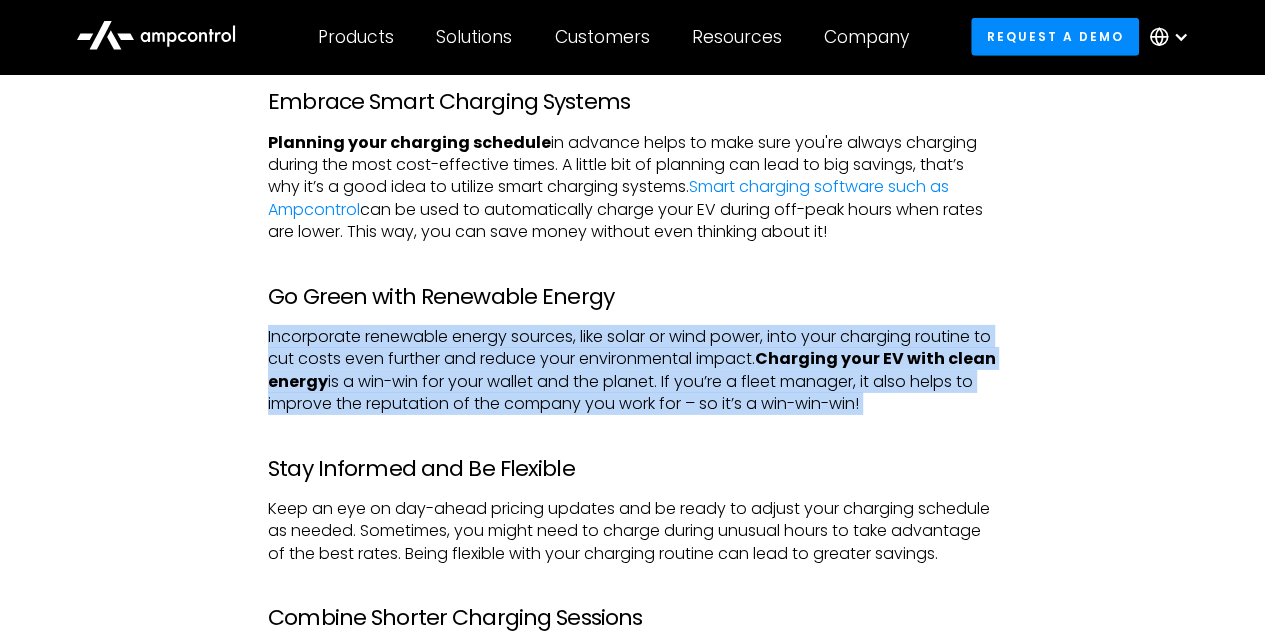 click on "Incorporate renewable energy sources, like solar or wind power, into your charging routine to cut costs even further and reduce your environmental impact.  Charging your EV with clean energy  is a win-win for your wallet and the planet. If you’re a fleet manager, it also helps to improve the reputation of the company you work for – so it’s a win-win-win!" at bounding box center [632, 371] 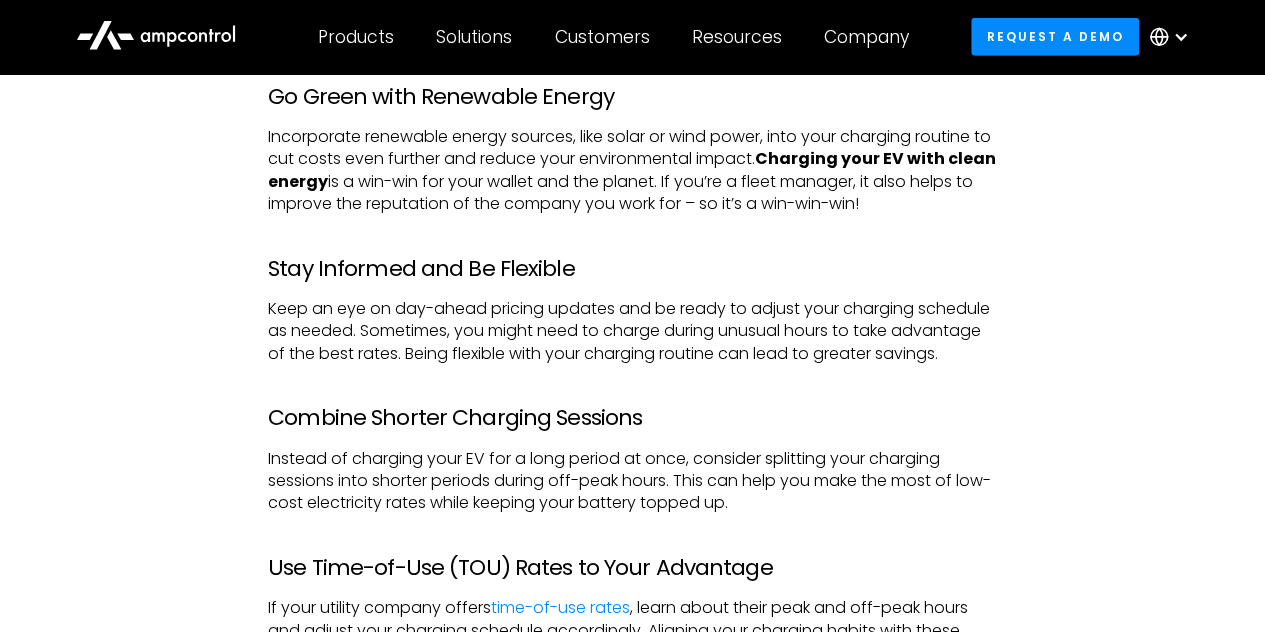 click on "A recent study revealed that annual charging costs Future Power – Understanding Day-Ahead Pricing" at bounding box center [632, 176] 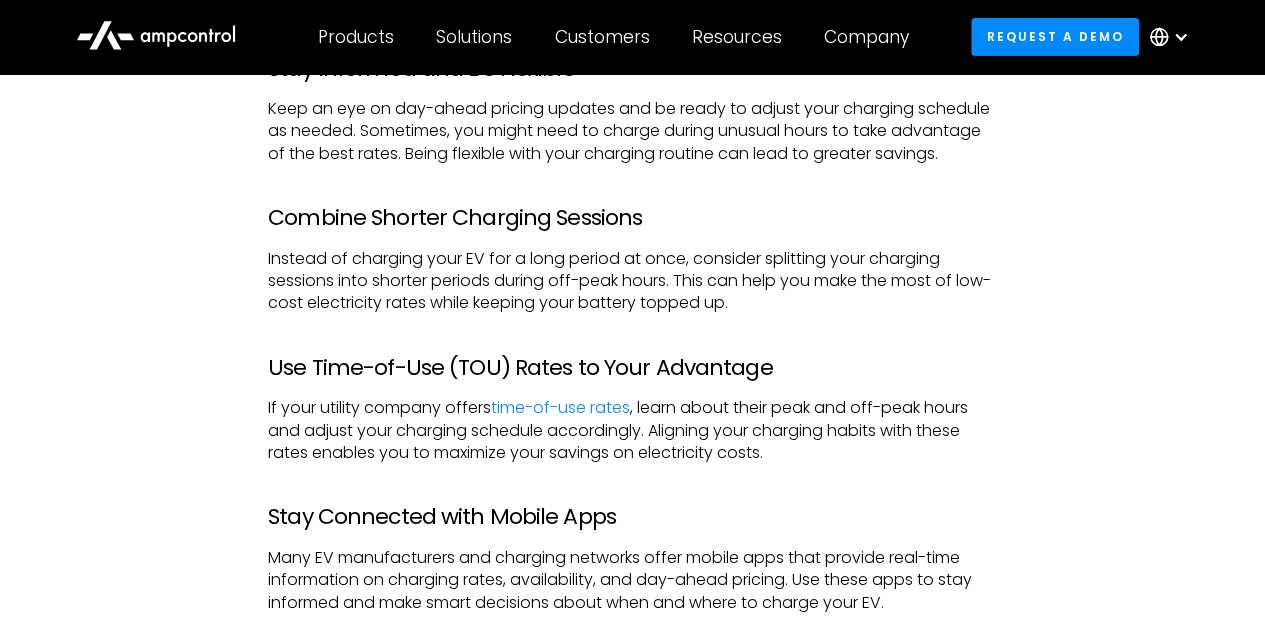 click on "Combine Shorter Charging Sessions" at bounding box center (632, 218) 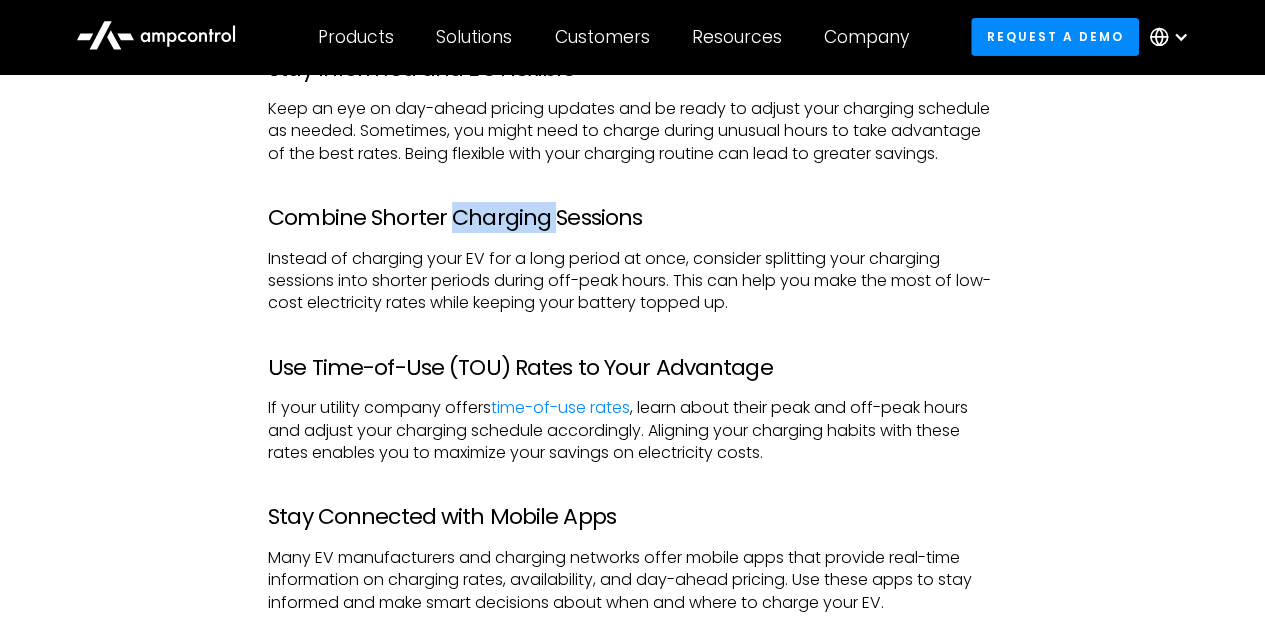 click on "Combine Shorter Charging Sessions" at bounding box center (632, 218) 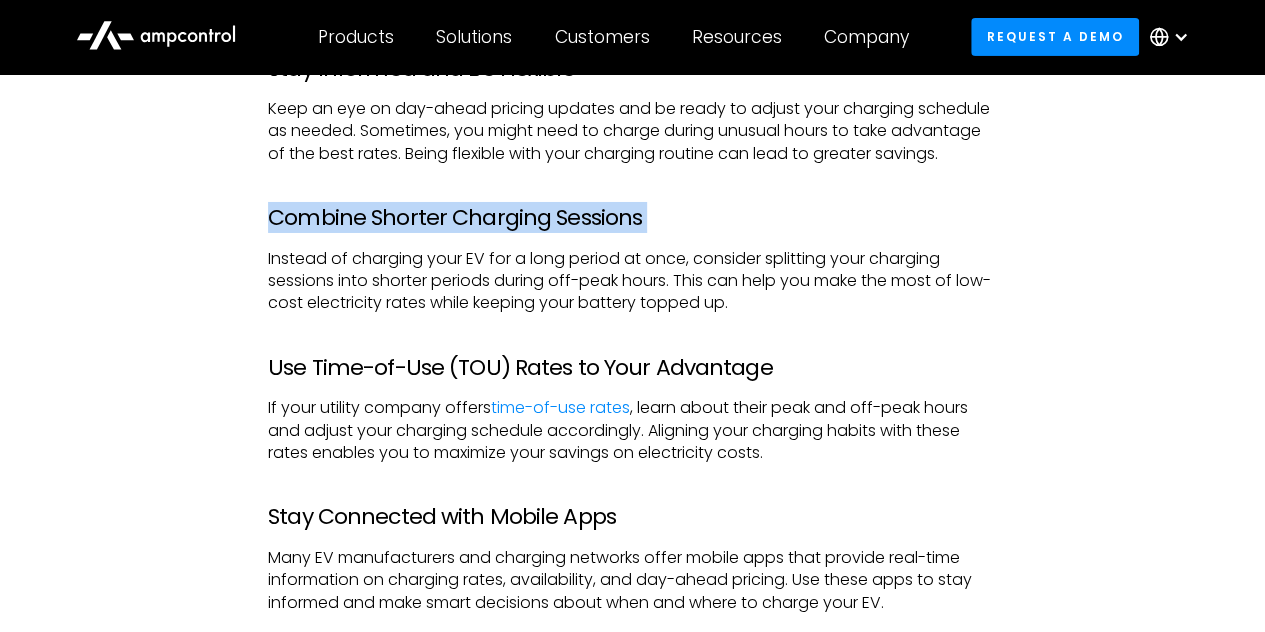 click on "Combine Shorter Charging Sessions" at bounding box center (632, 218) 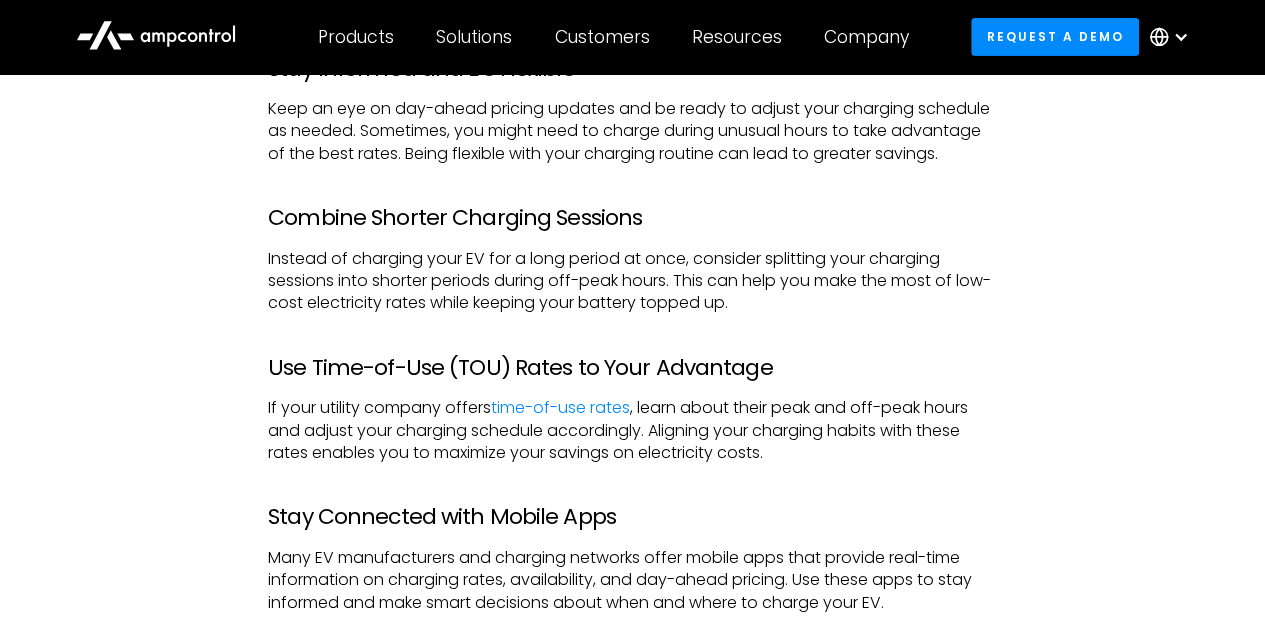 click on "A recent study revealed that annual charging costs Future Power – Understanding Day-Ahead Pricing" at bounding box center [632, -24] 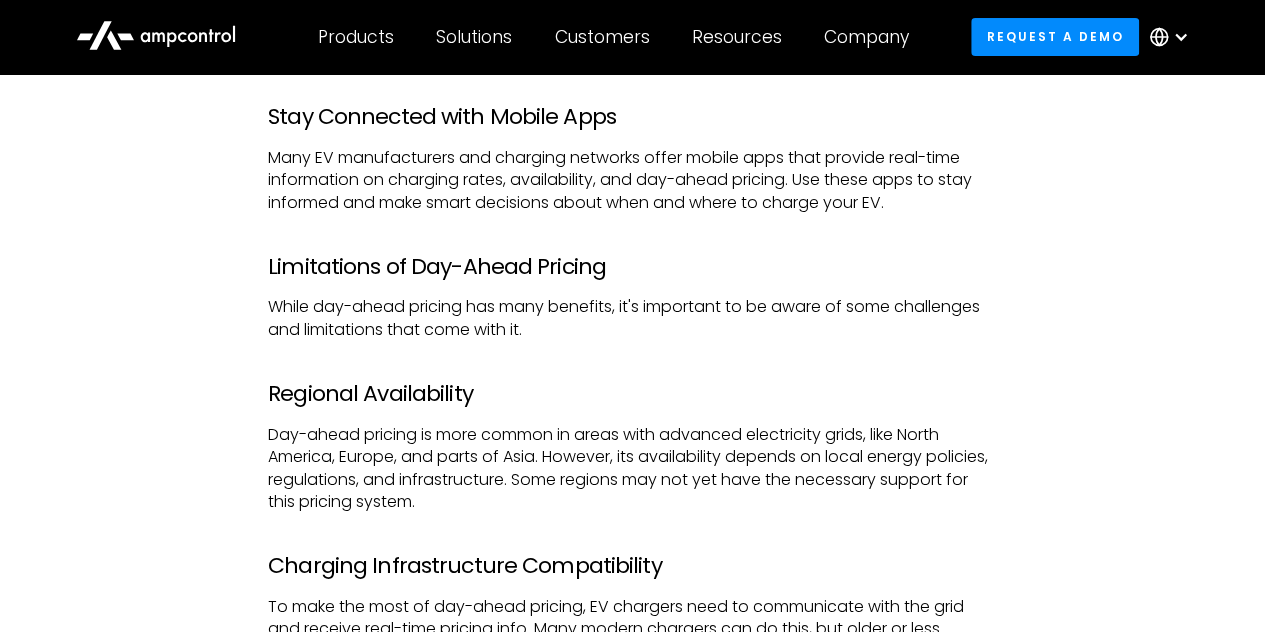 scroll, scrollTop: 4262, scrollLeft: 0, axis: vertical 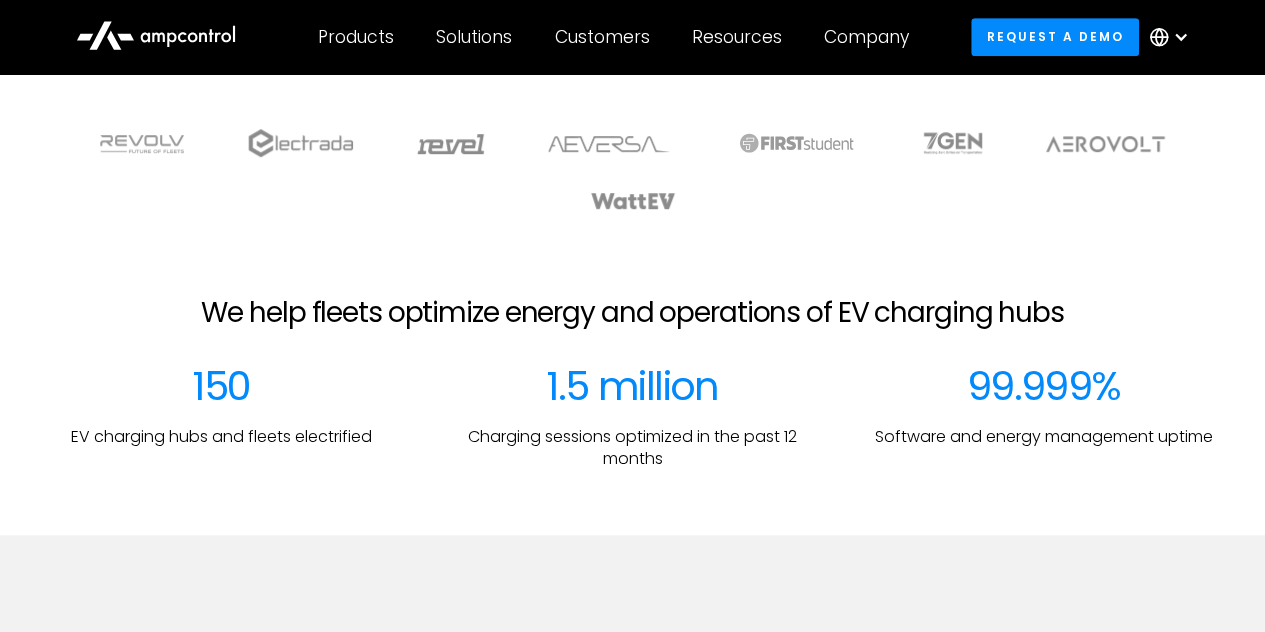click on "We help fleets optimize energy and operations of EV charging hubs" at bounding box center [632, 313] 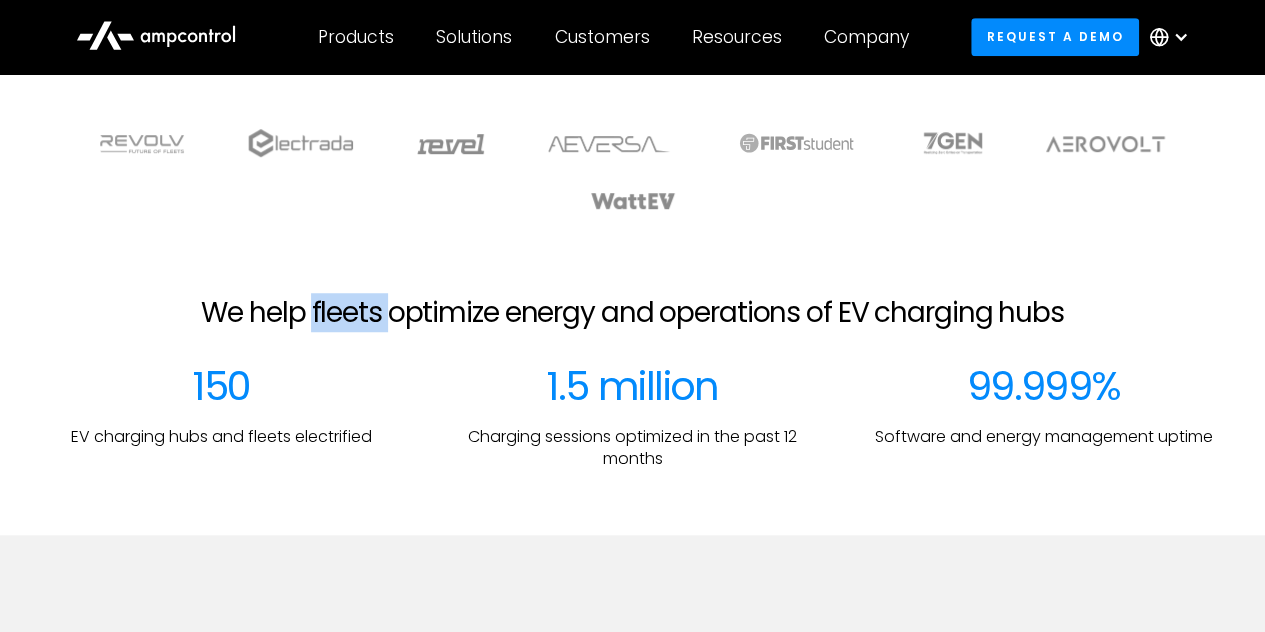 click on "We help fleets optimize energy and operations of EV charging hubs" at bounding box center [632, 313] 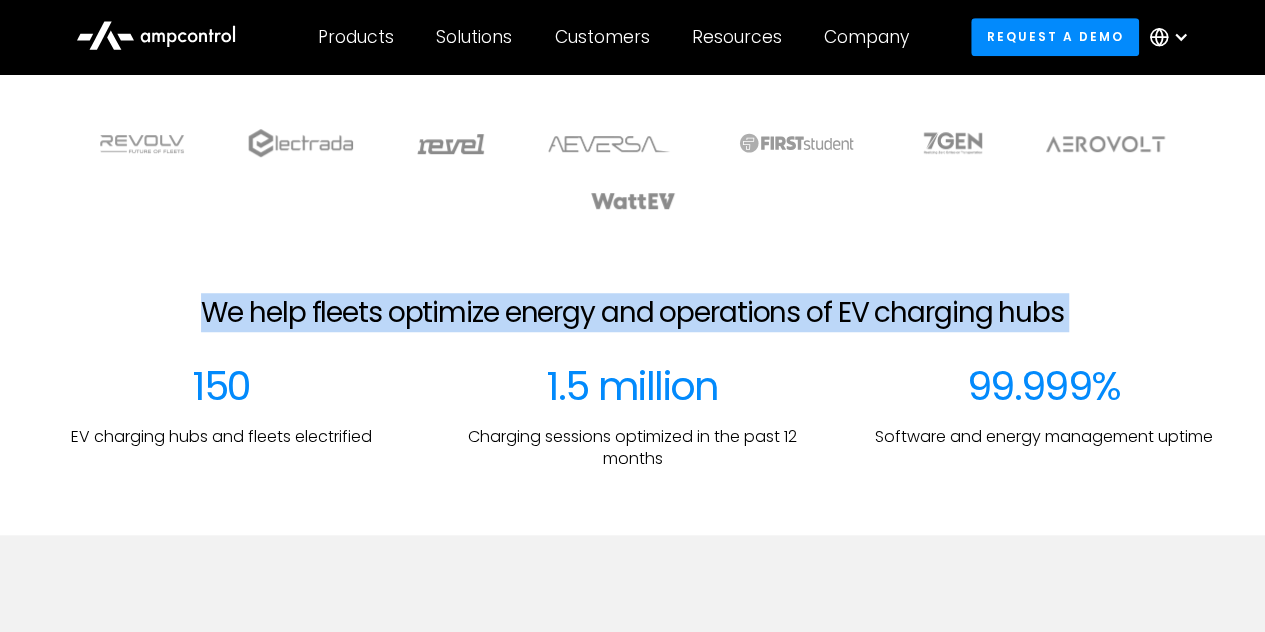 click on "We help fleets optimize energy and operations of EV charging hubs" at bounding box center [632, 313] 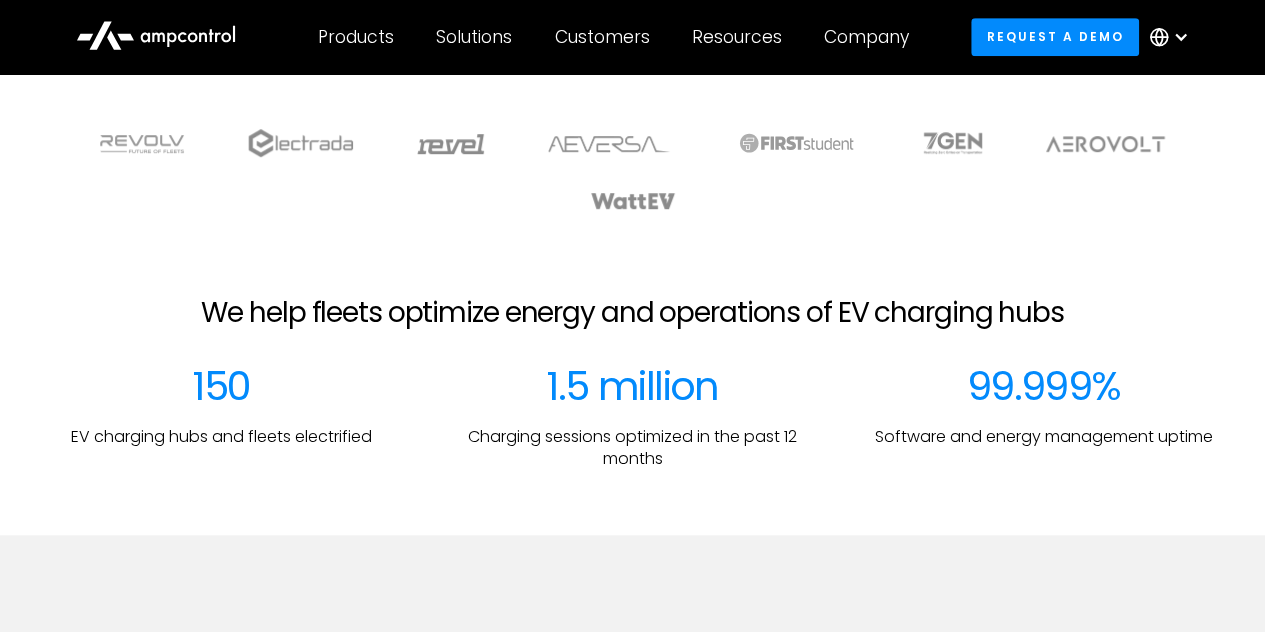 click at bounding box center [632, 264] 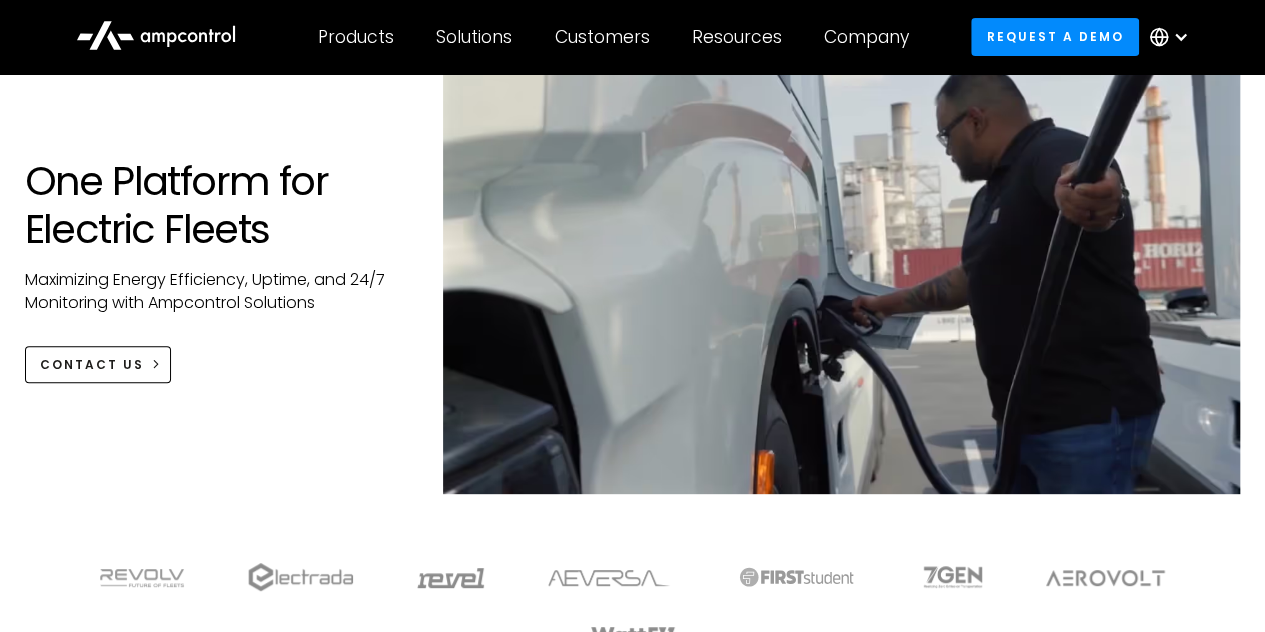 scroll, scrollTop: 0, scrollLeft: 0, axis: both 